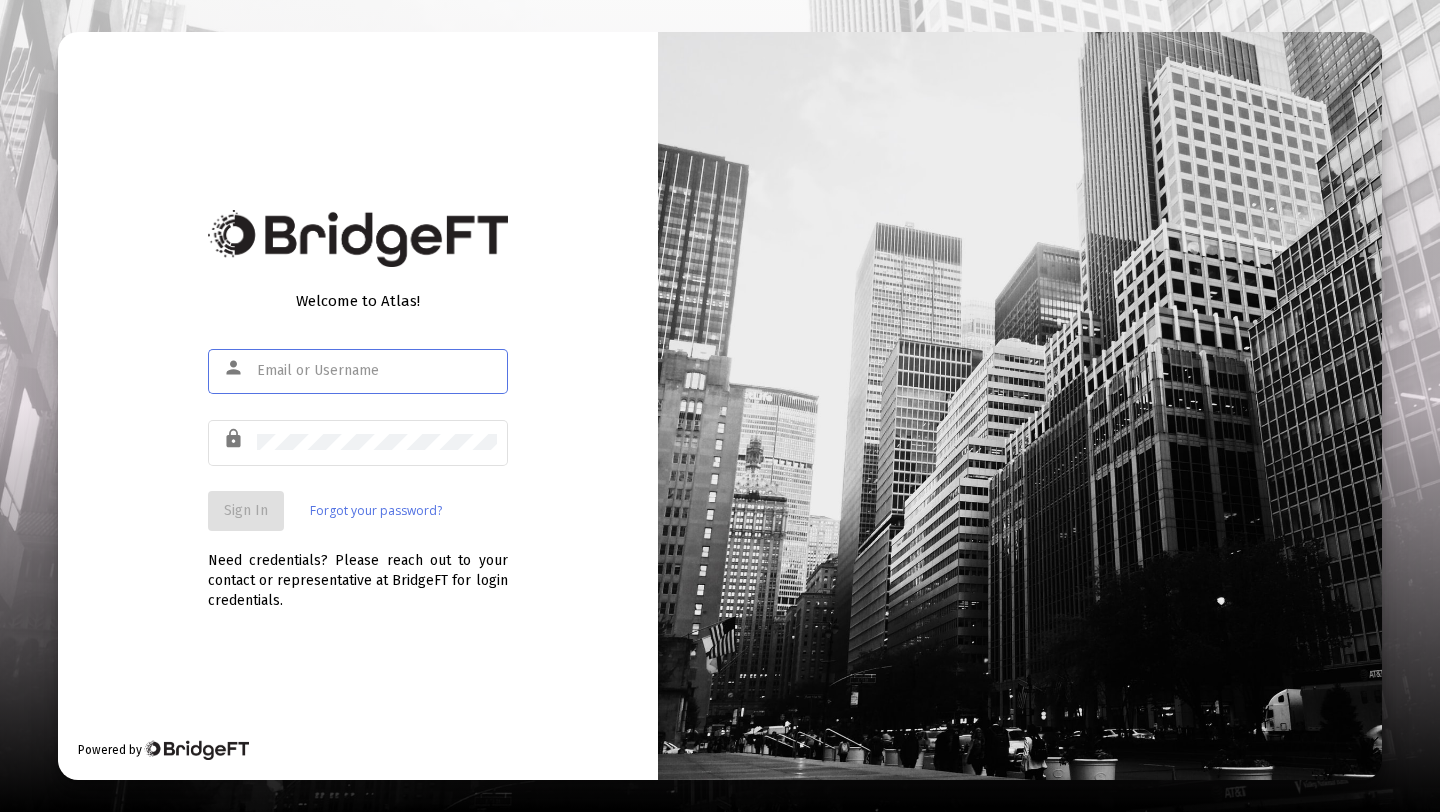 scroll, scrollTop: 0, scrollLeft: 0, axis: both 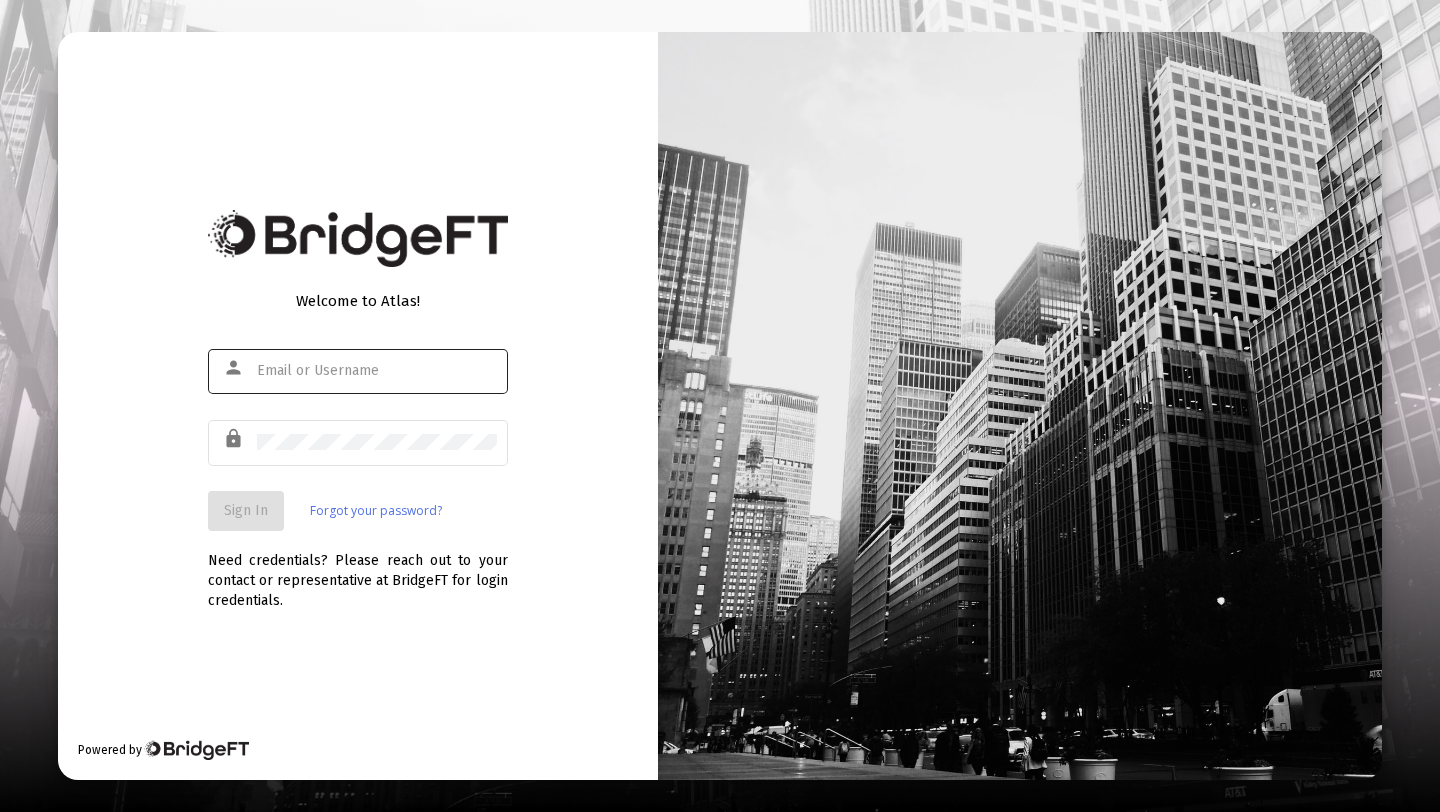 click 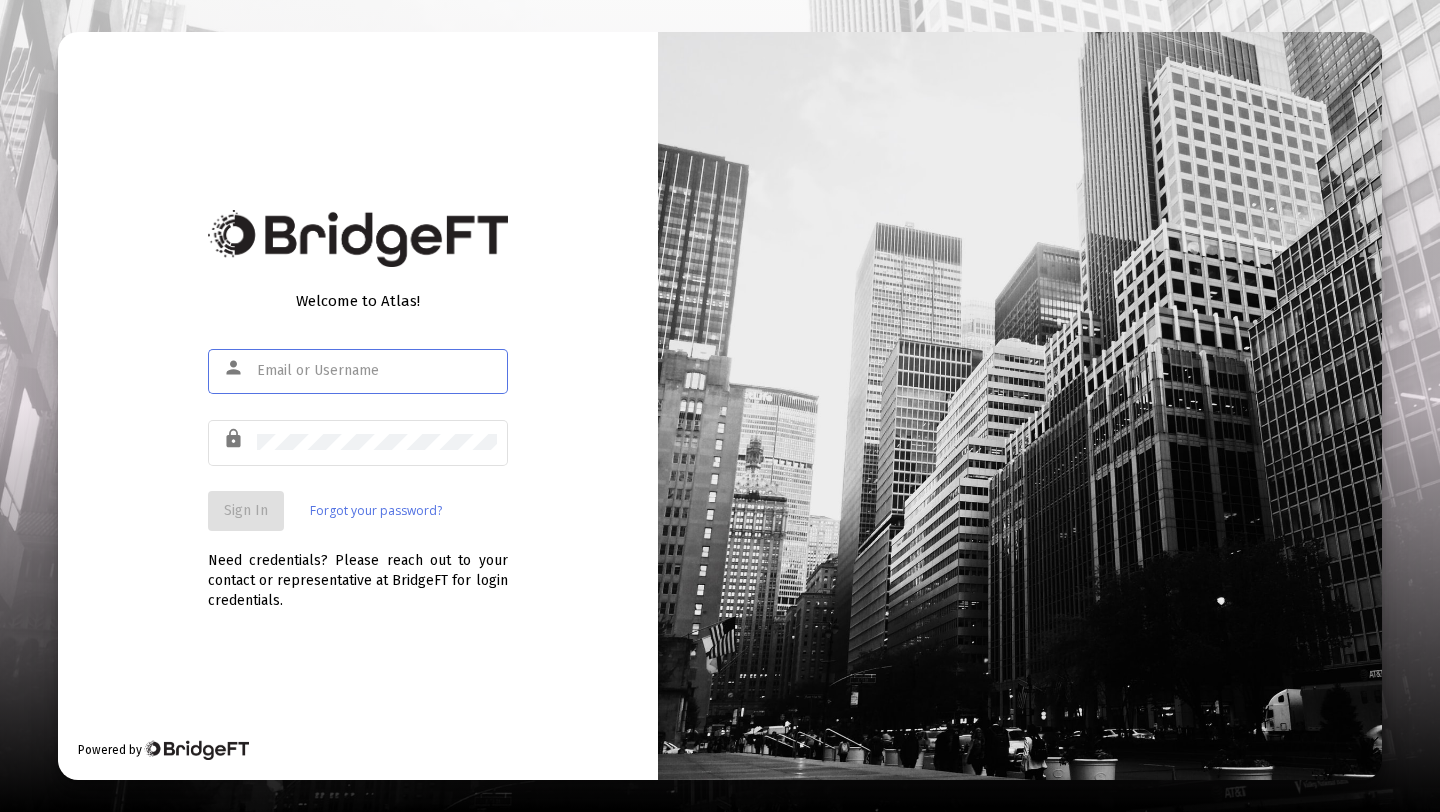 click at bounding box center (377, 371) 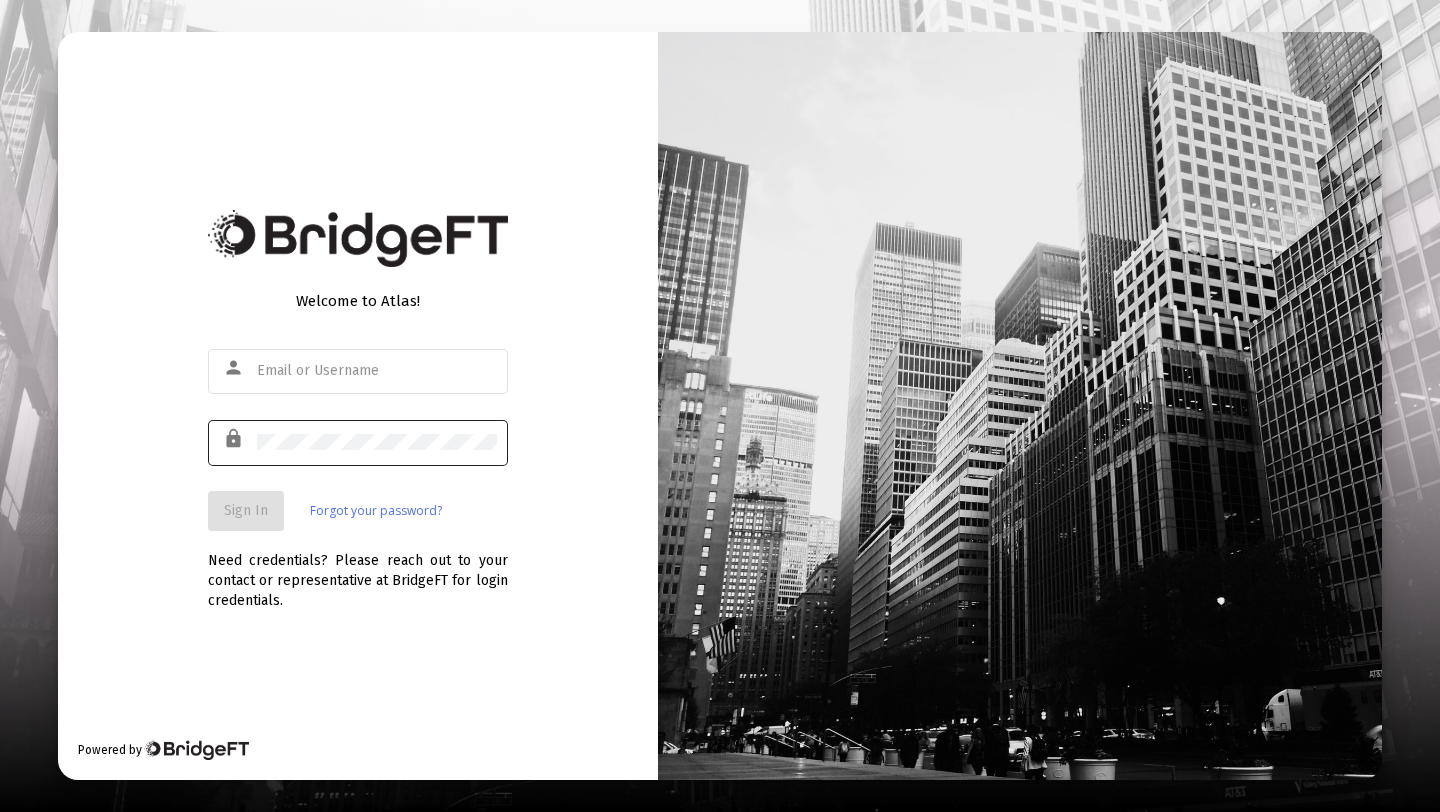type on "danna@zoefin.com" 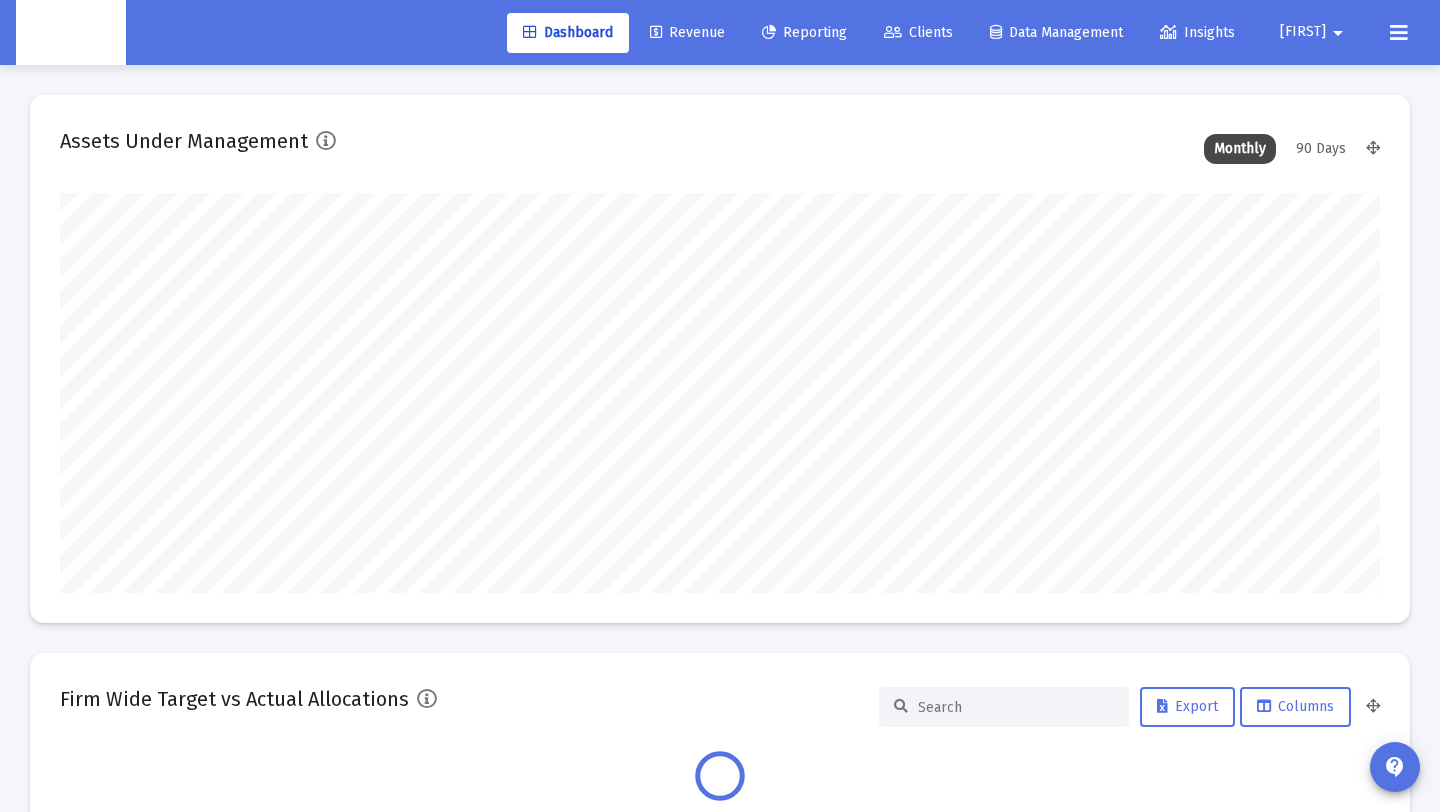 scroll, scrollTop: 999600, scrollLeft: 998680, axis: both 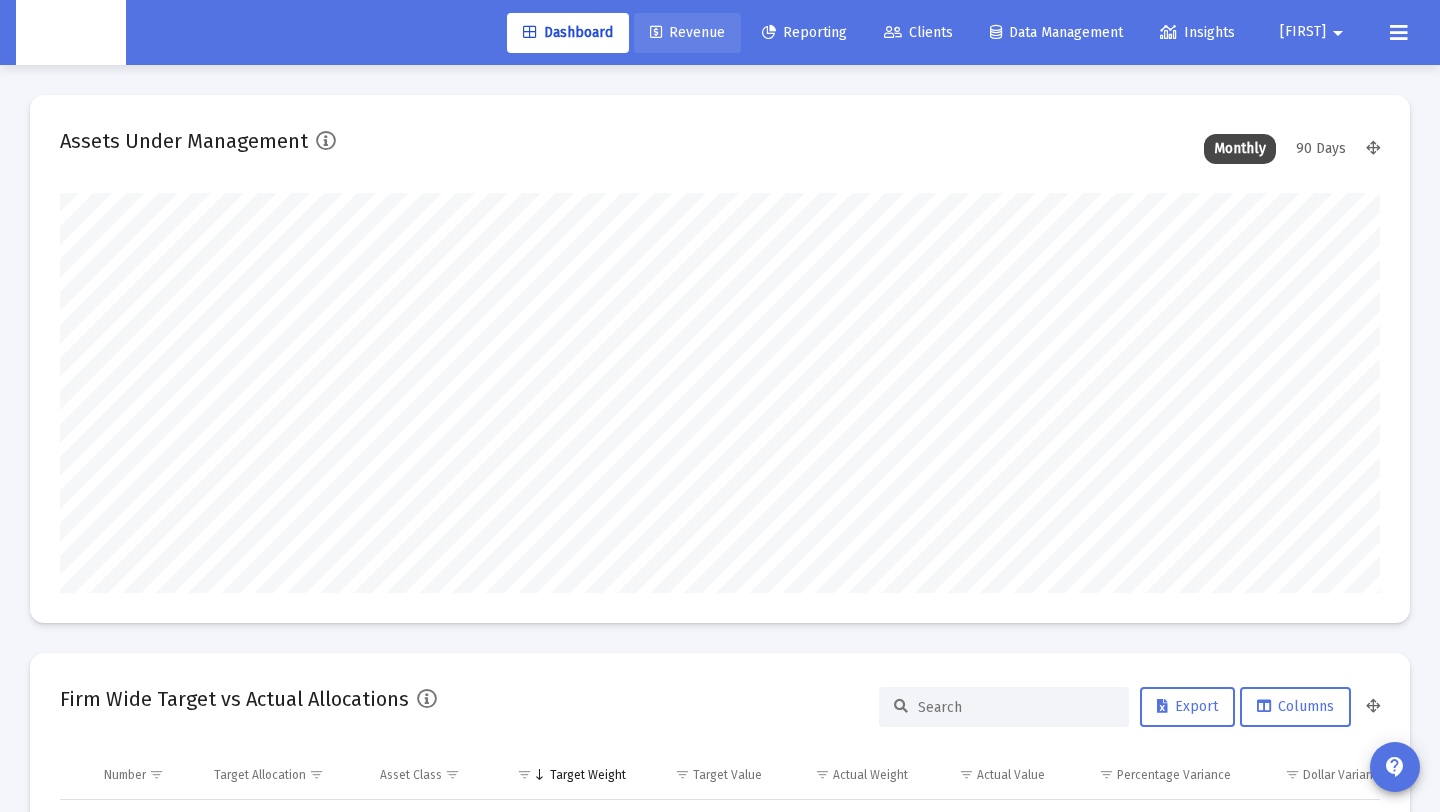 click on "Revenue" 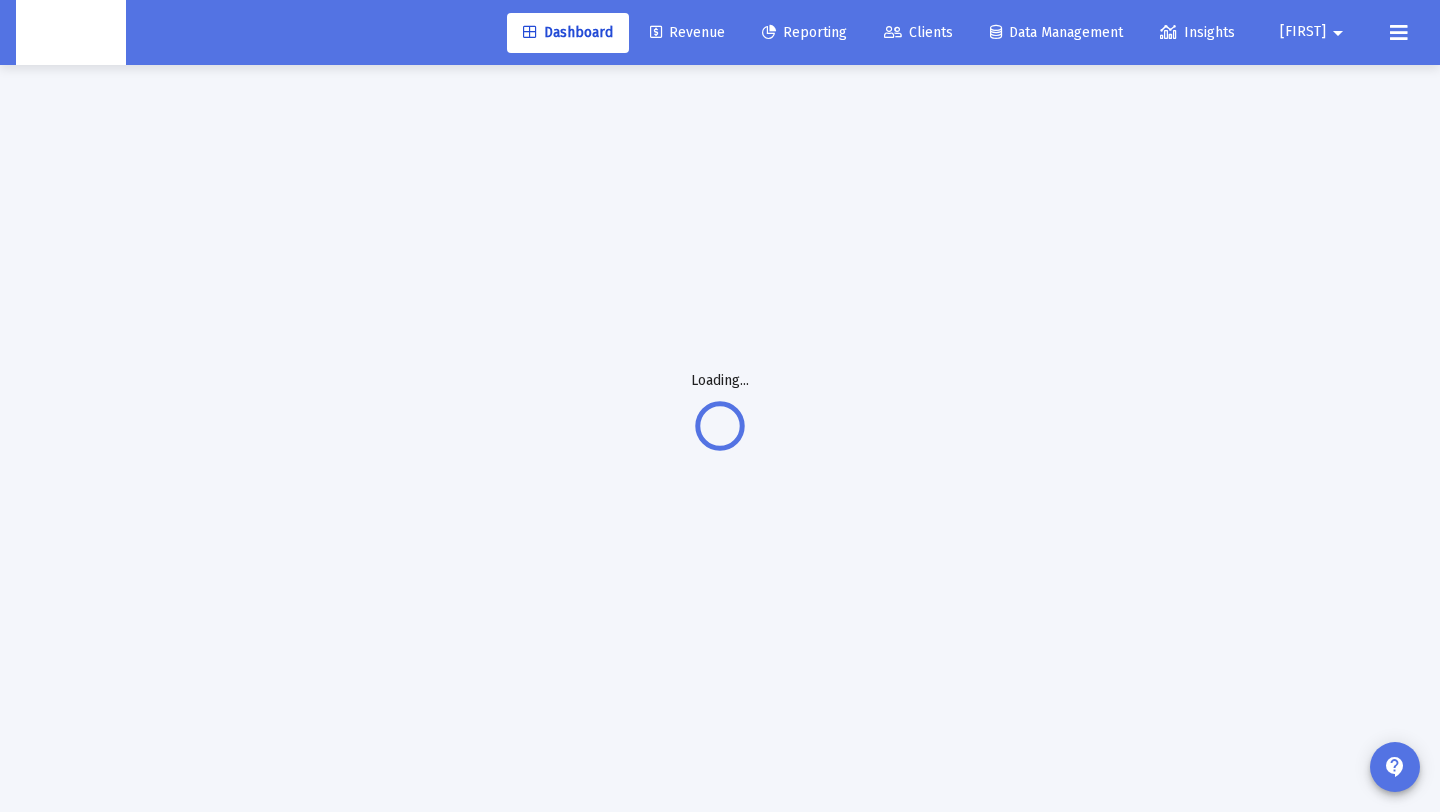 scroll, scrollTop: 65, scrollLeft: 0, axis: vertical 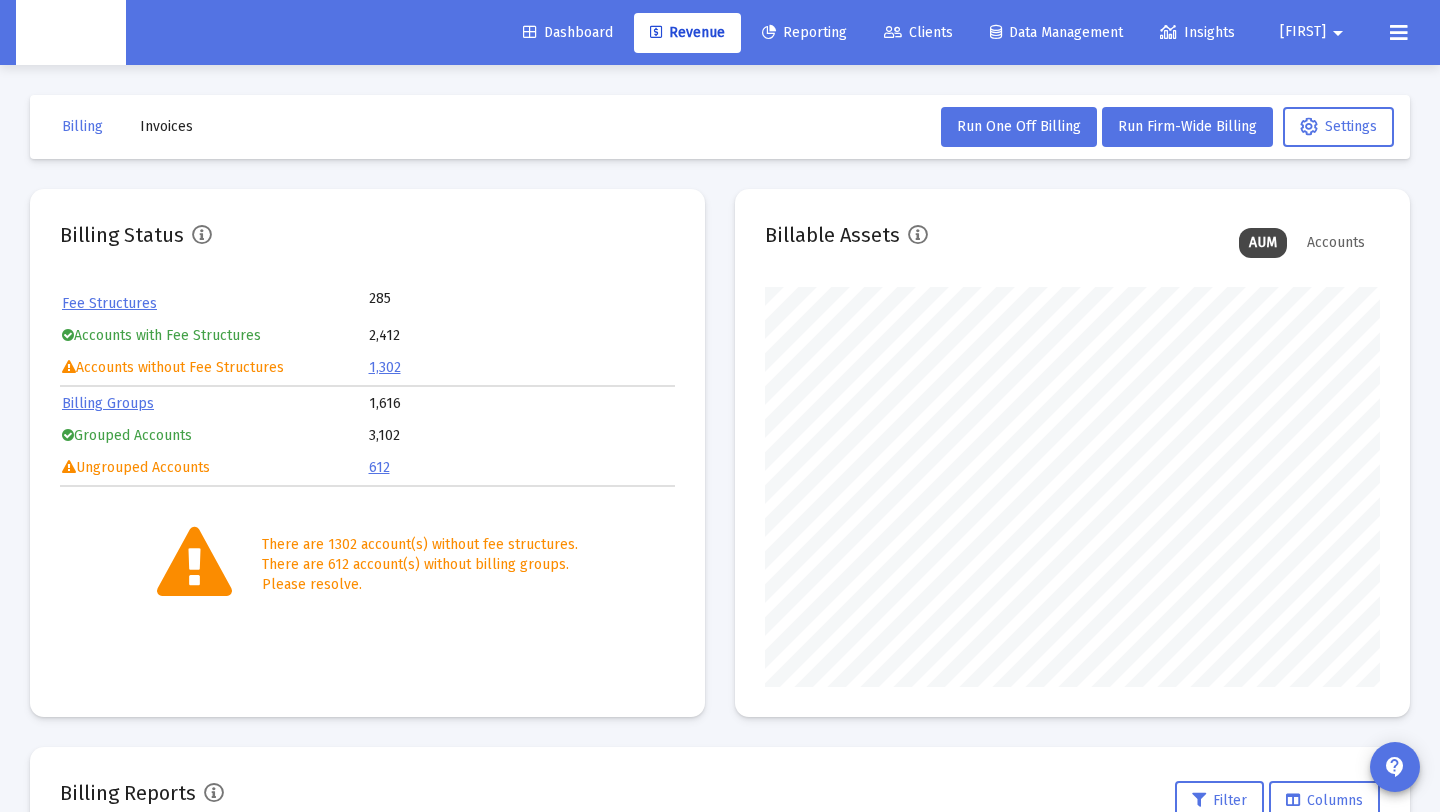 click 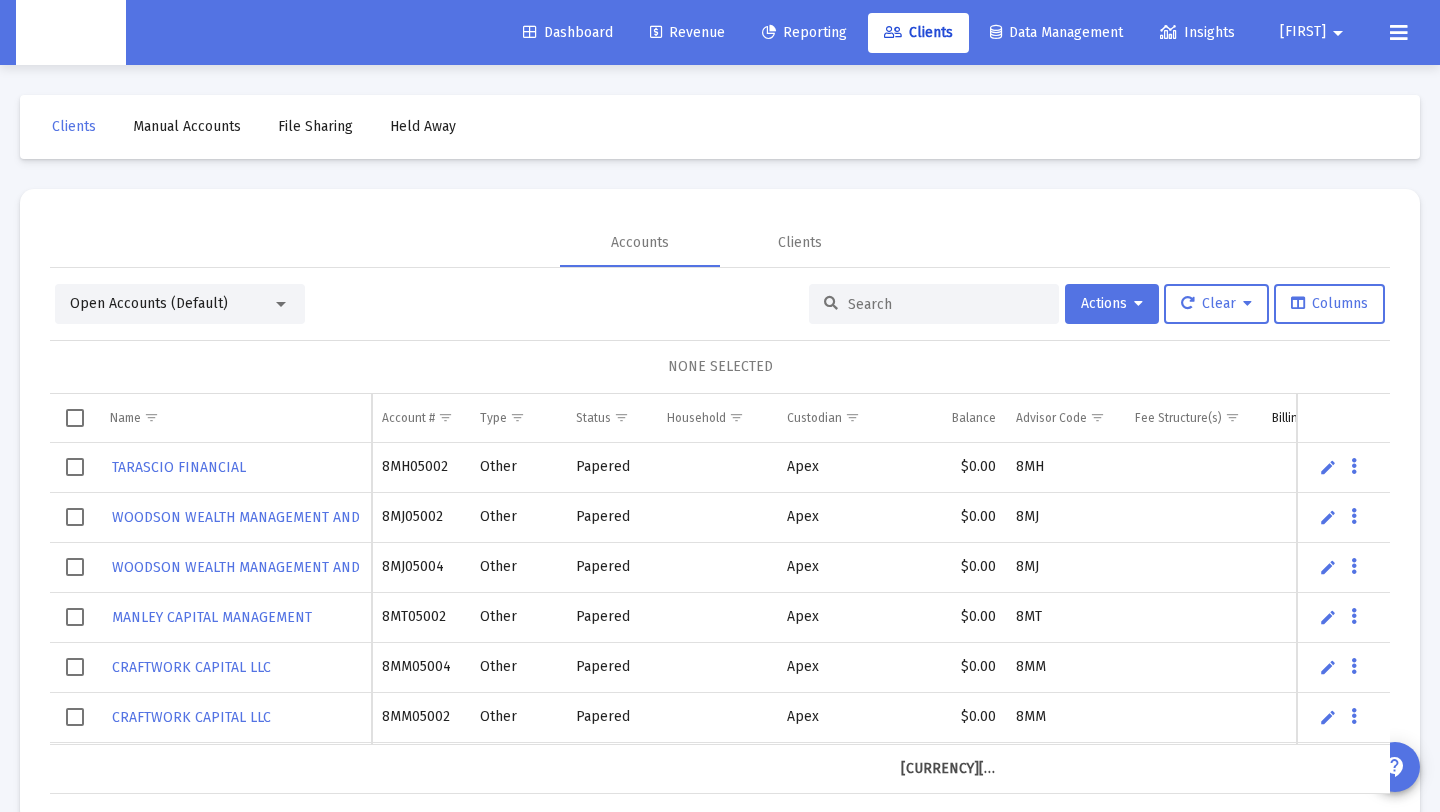 click at bounding box center (934, 304) 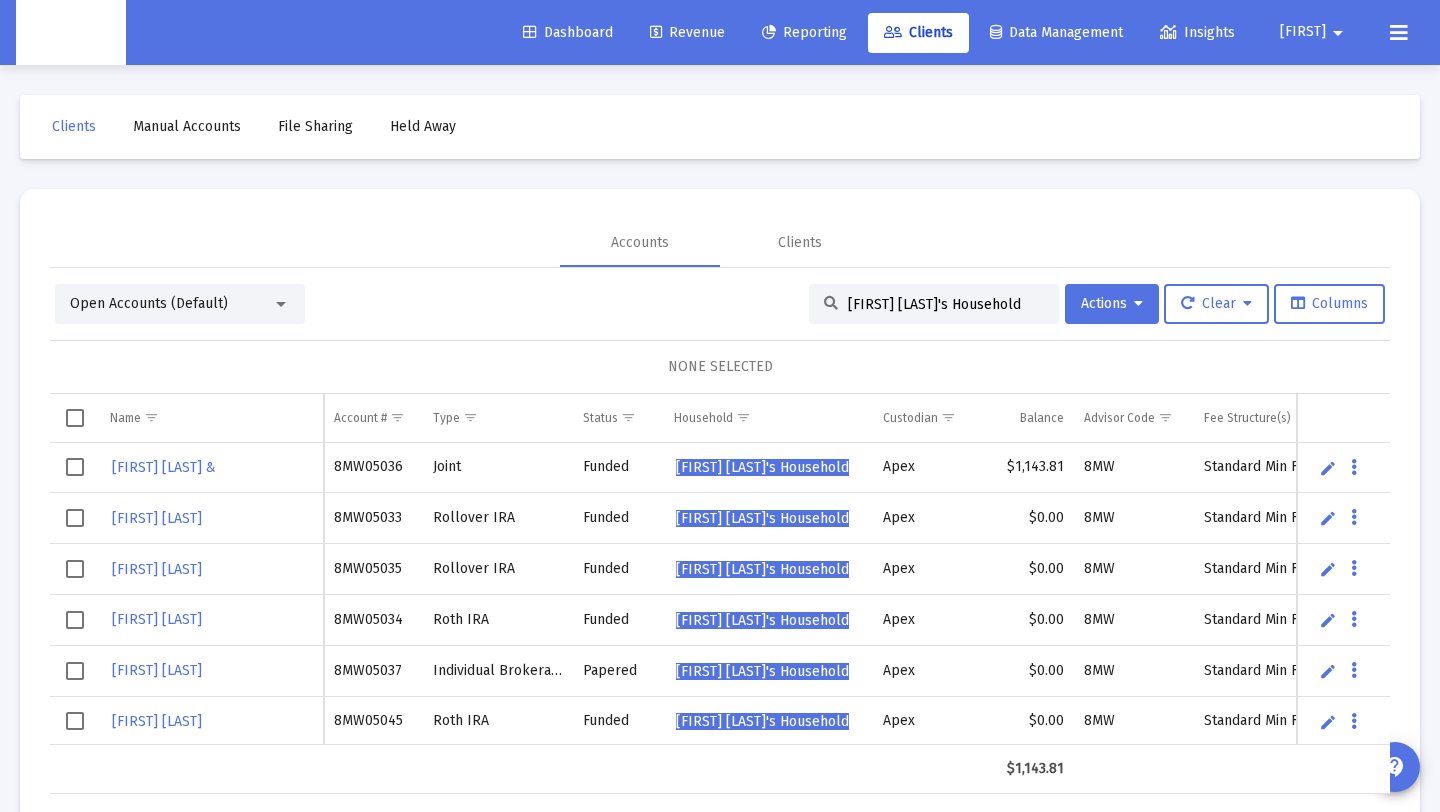 scroll, scrollTop: 0, scrollLeft: 305, axis: horizontal 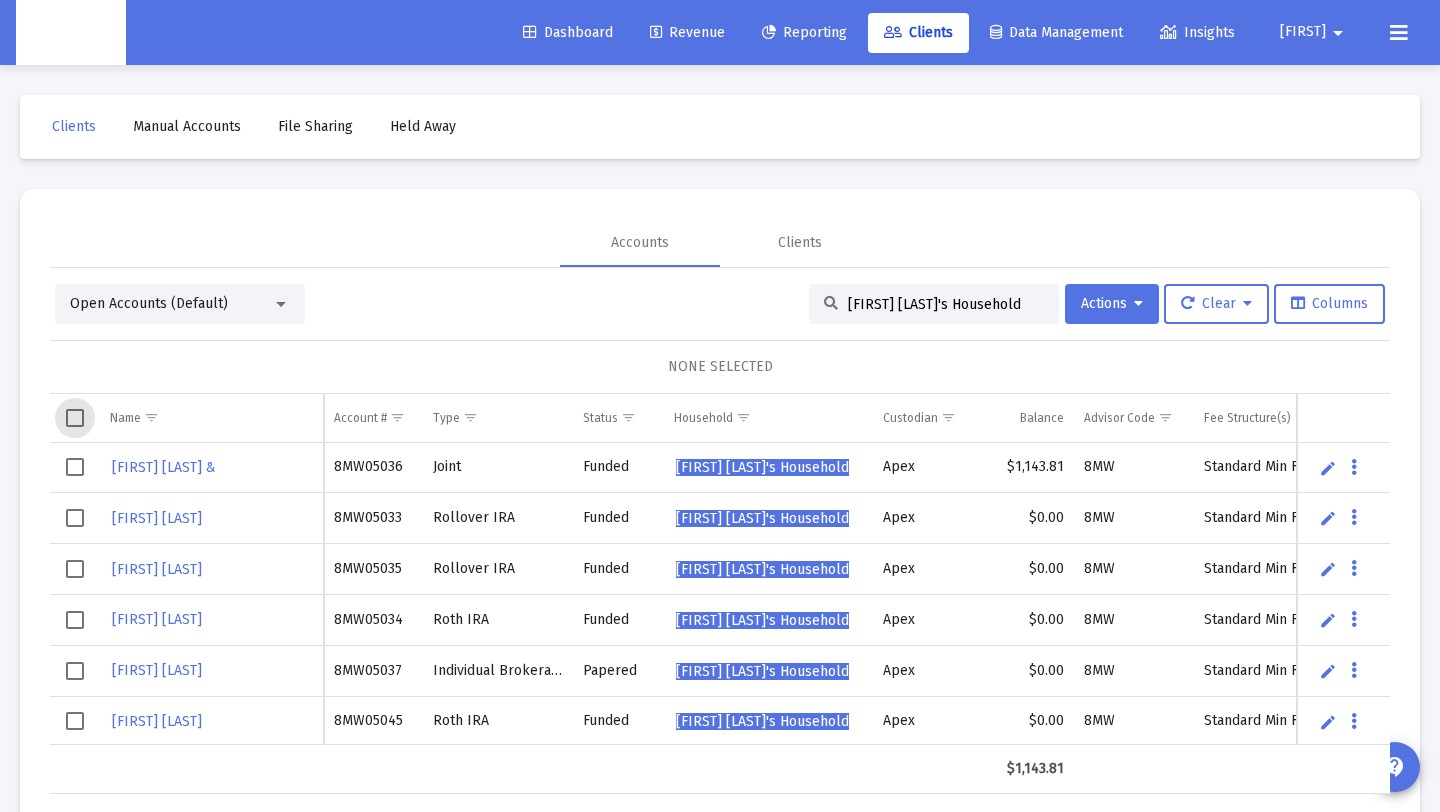 click at bounding box center (75, 418) 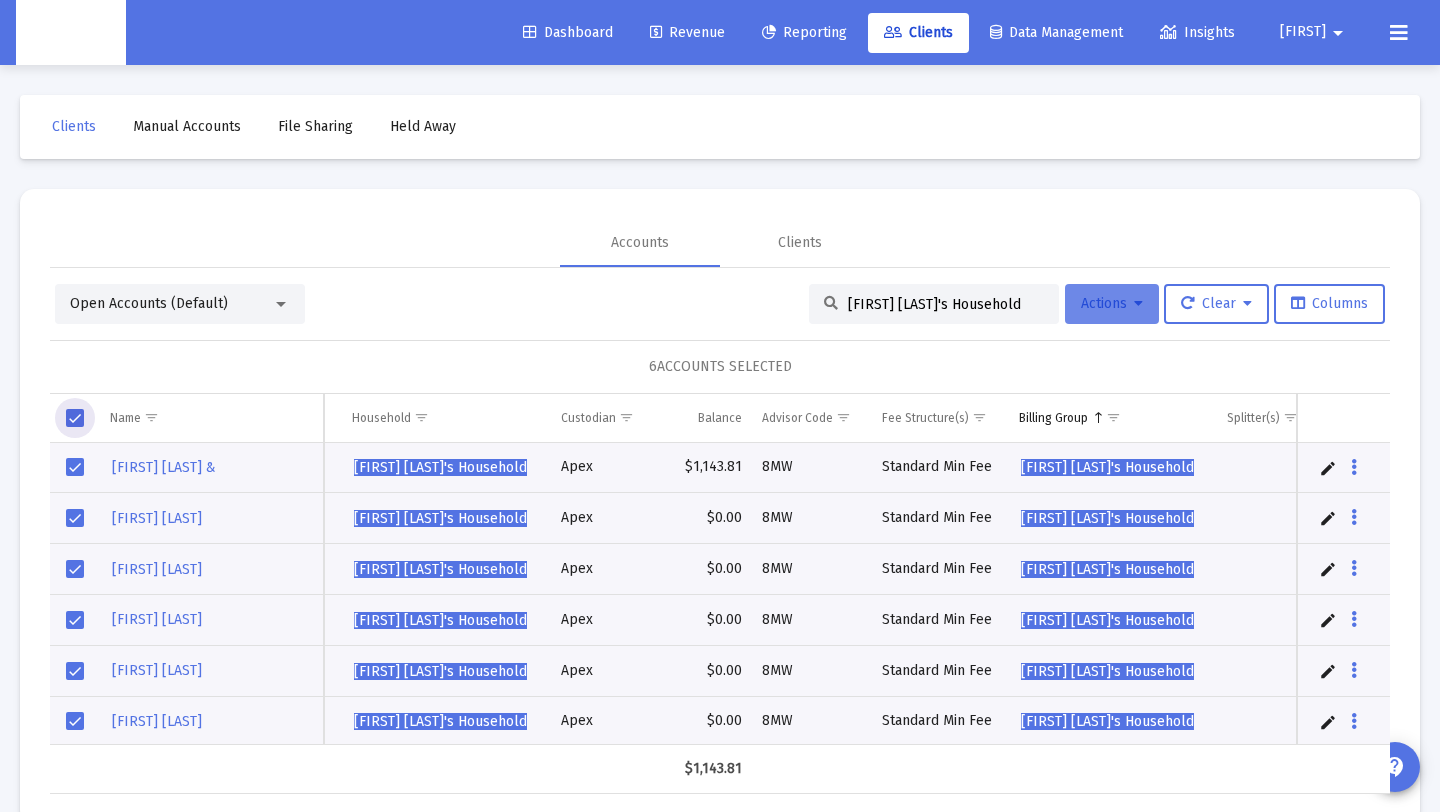 click on "Actions" at bounding box center (1112, 303) 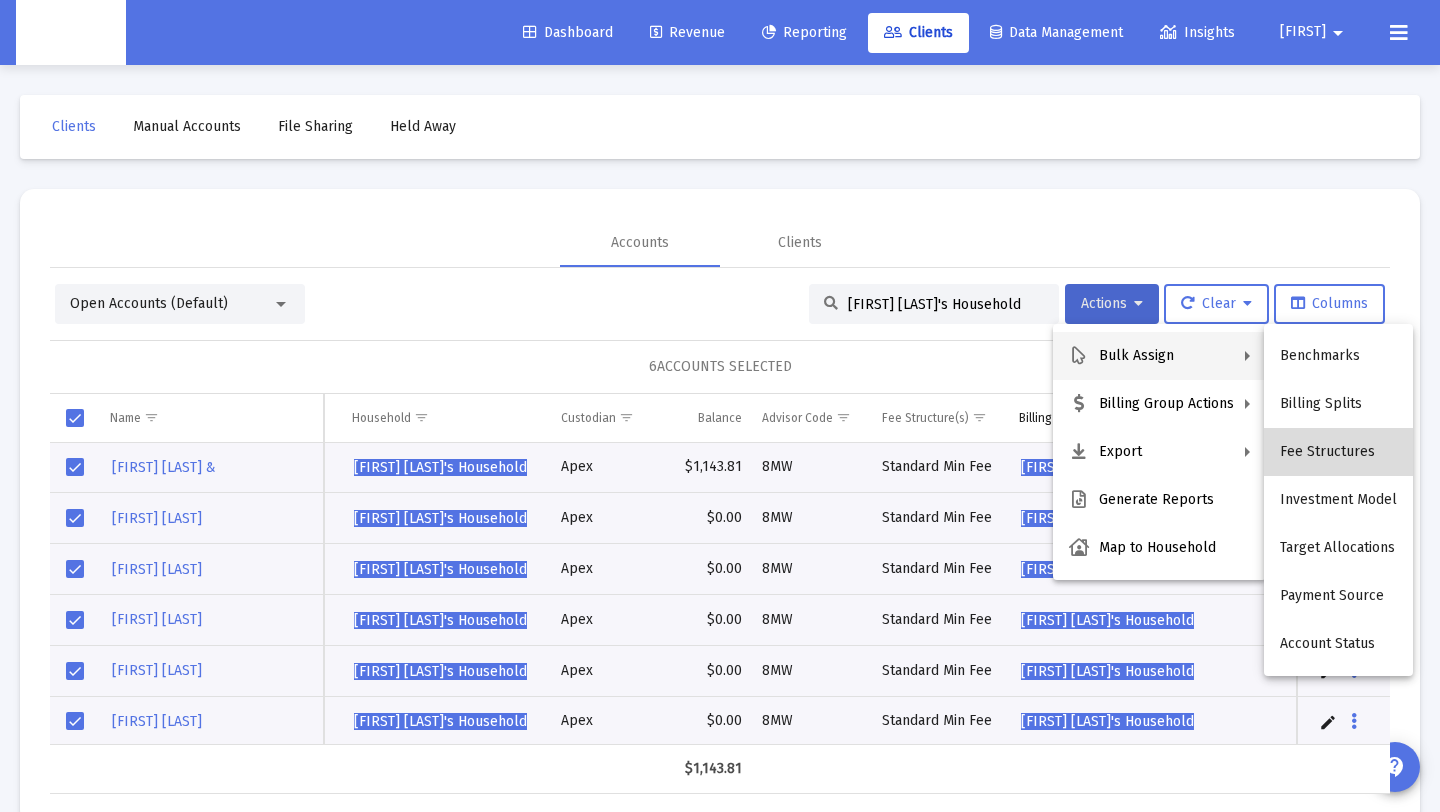 click on "Fee Structures" at bounding box center (1338, 452) 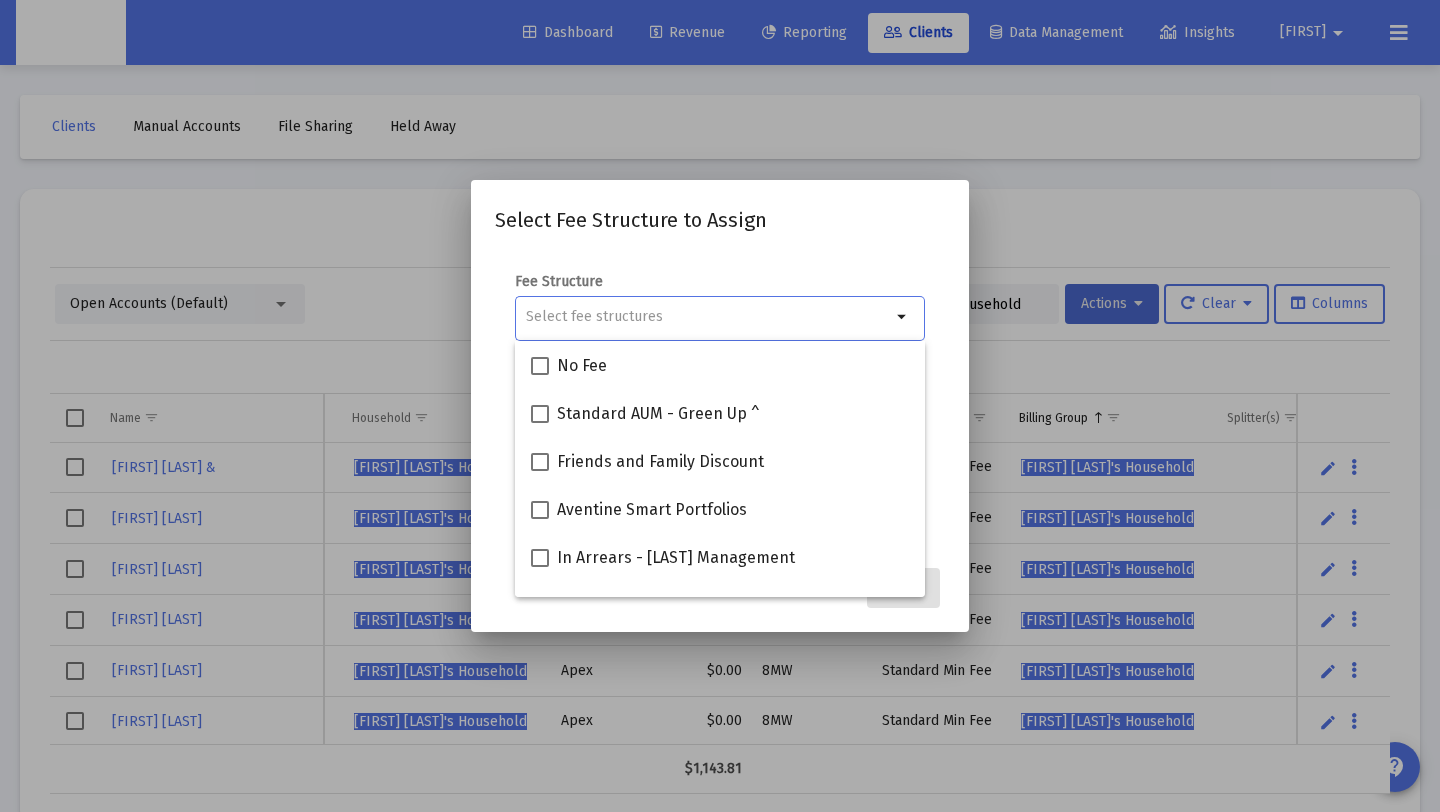 type on "n" 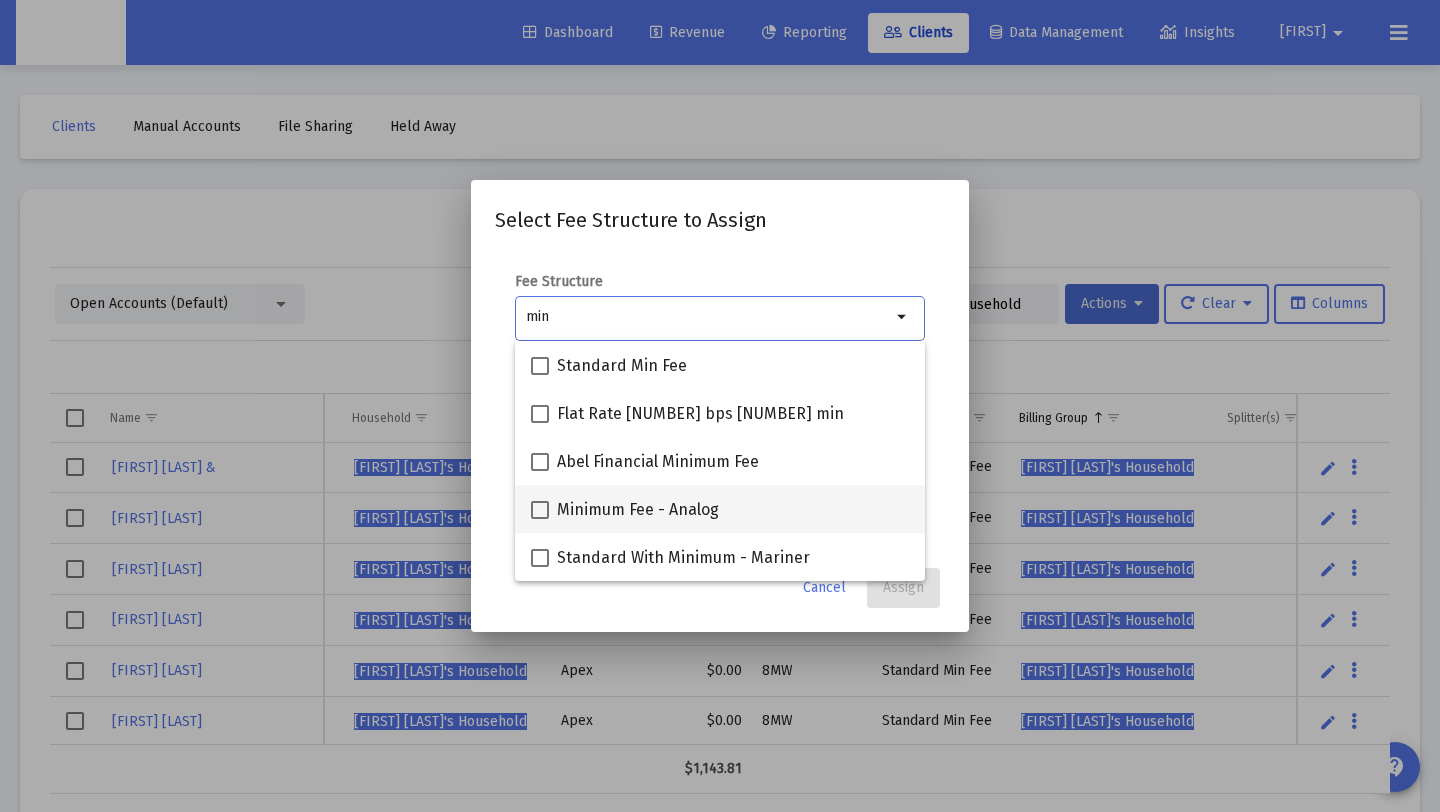 type on "min" 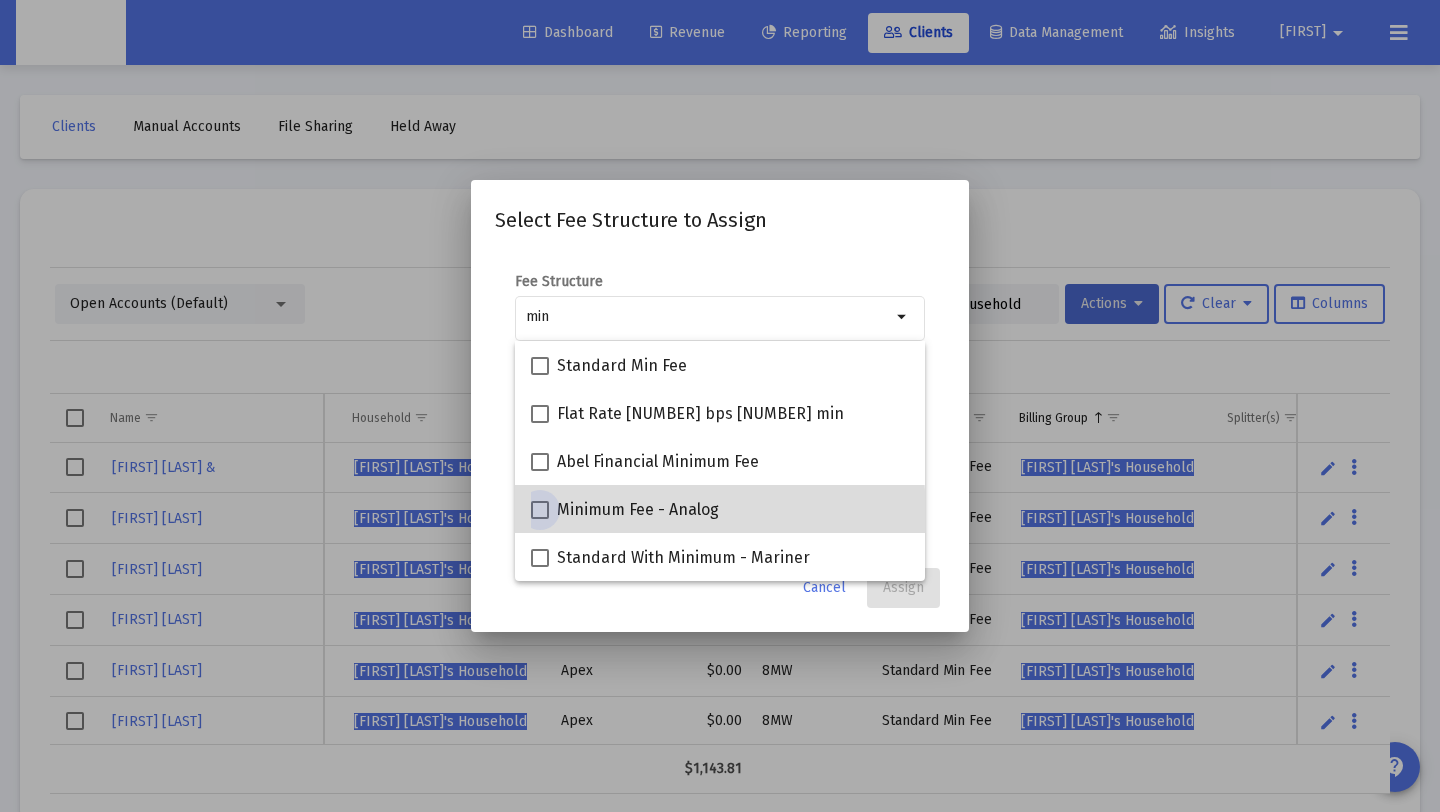 click on "Minimum Fee - Analog" at bounding box center [638, 510] 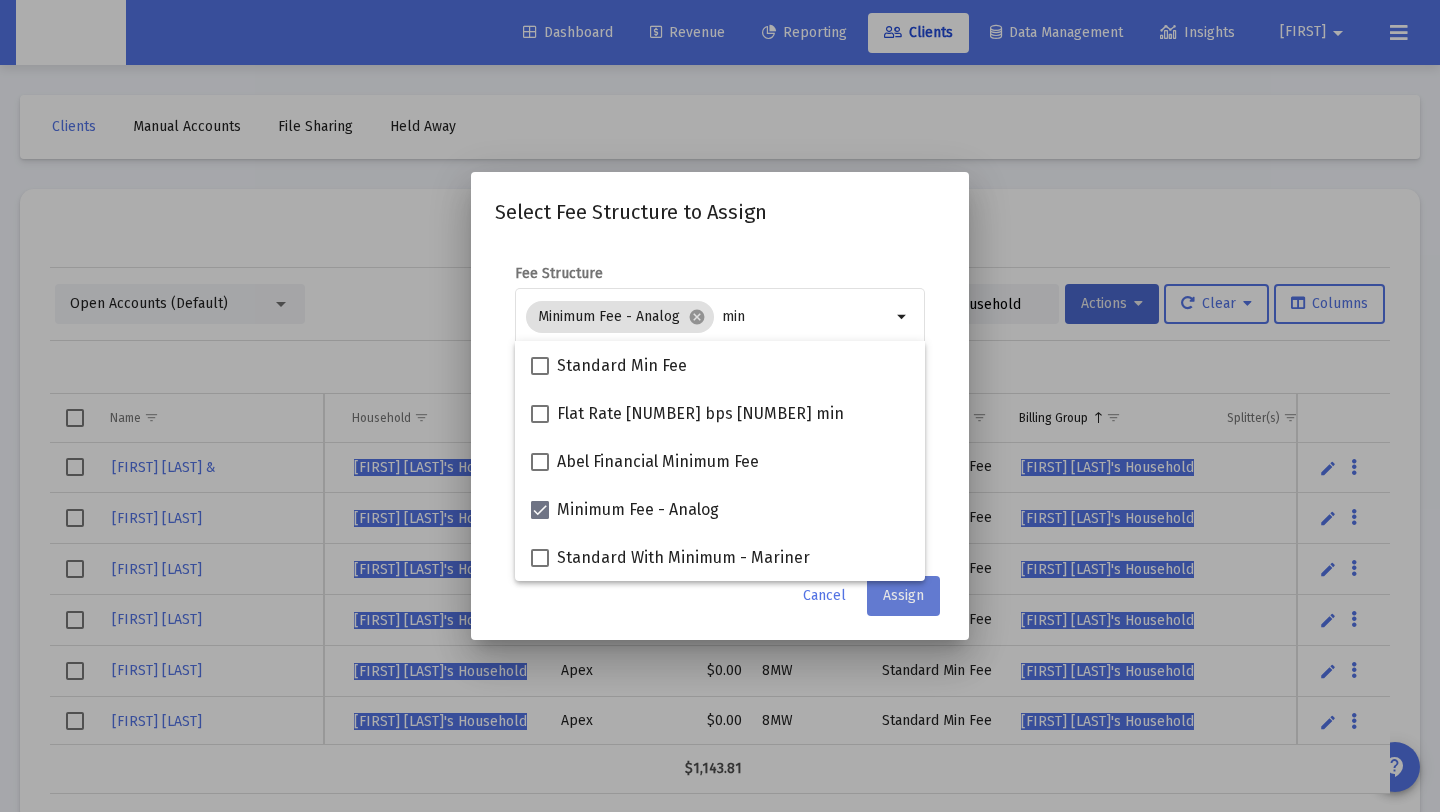click on "Assign" at bounding box center (903, 595) 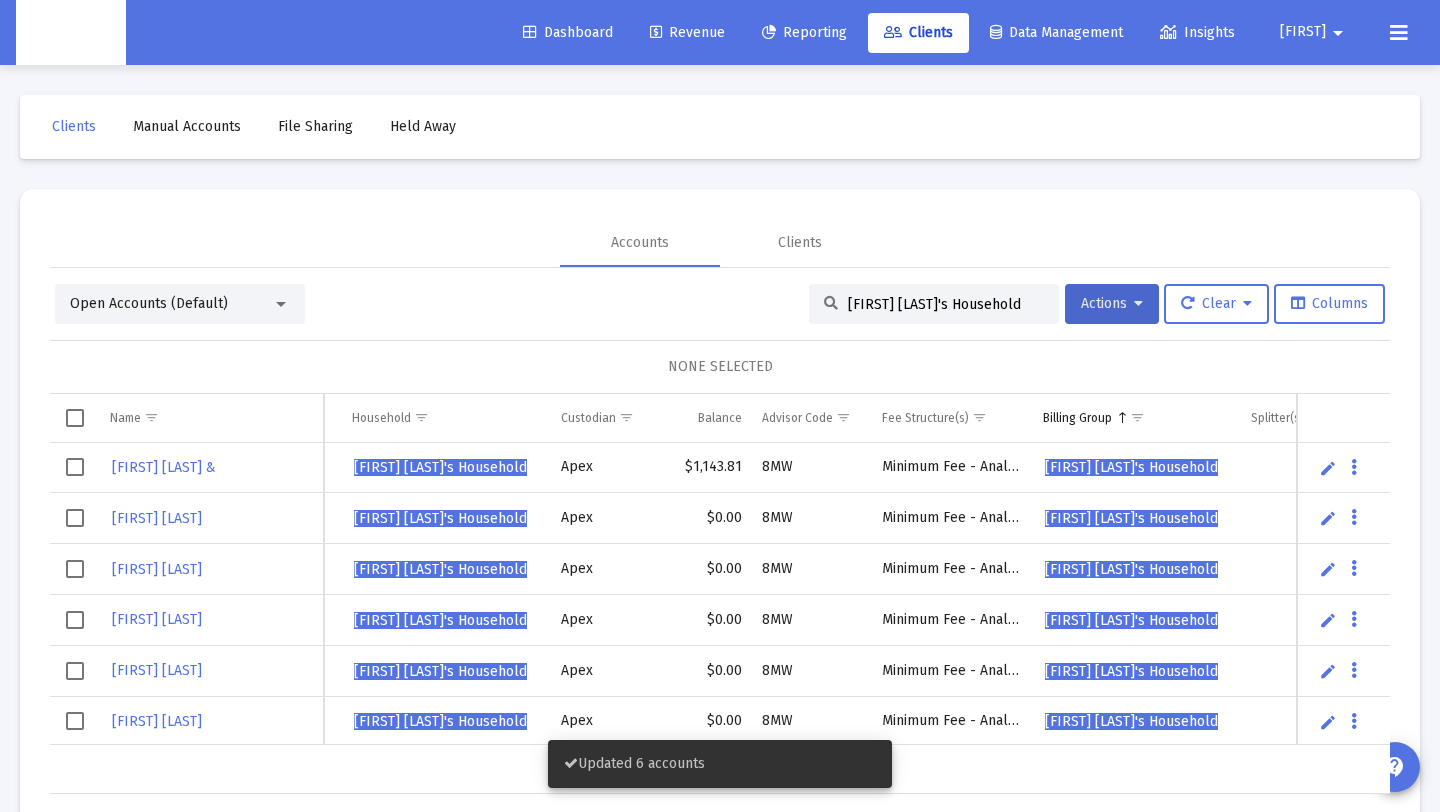 click on "Anirudh Sankar's Household" at bounding box center (946, 304) 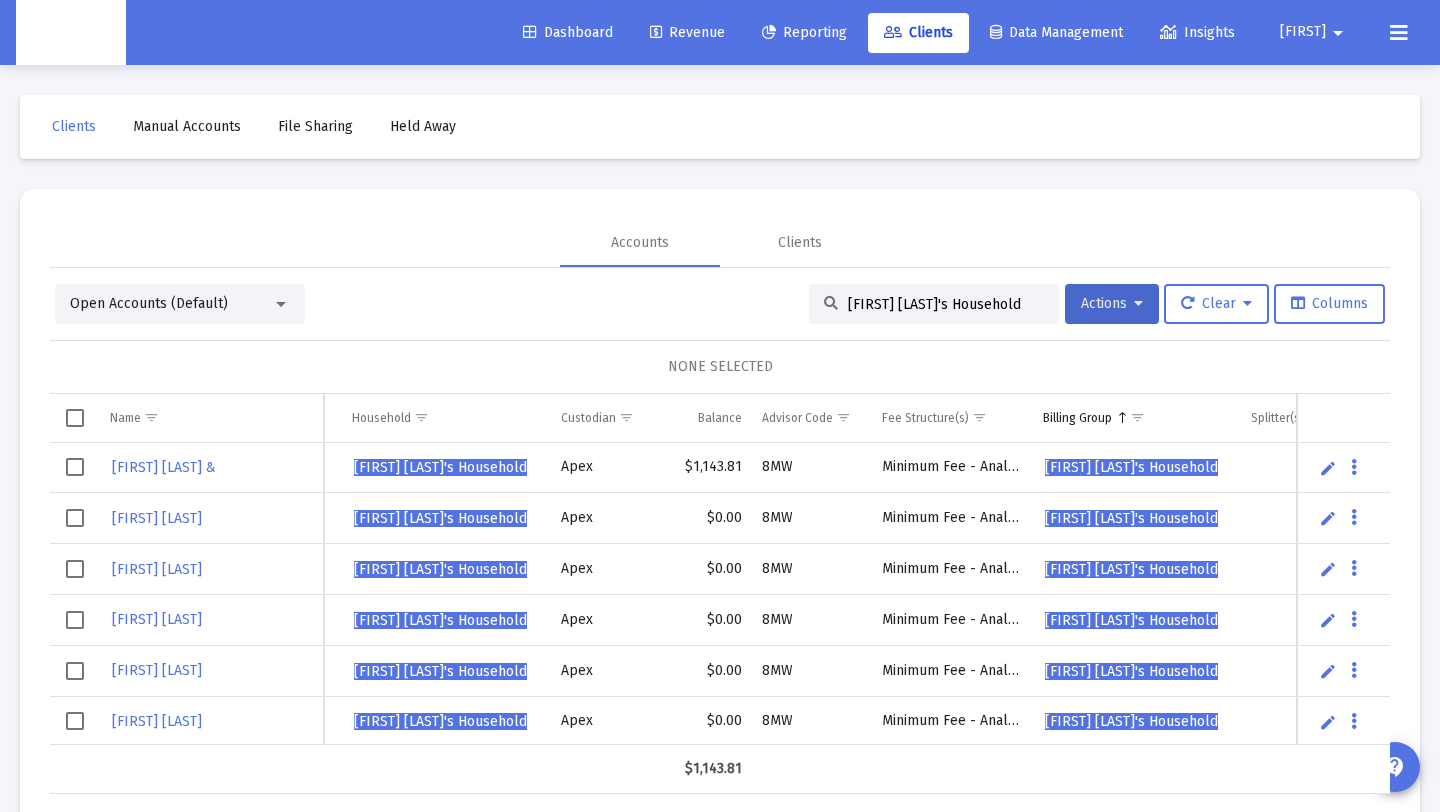 drag, startPoint x: 919, startPoint y: 297, endPoint x: 802, endPoint y: 300, distance: 117.03845 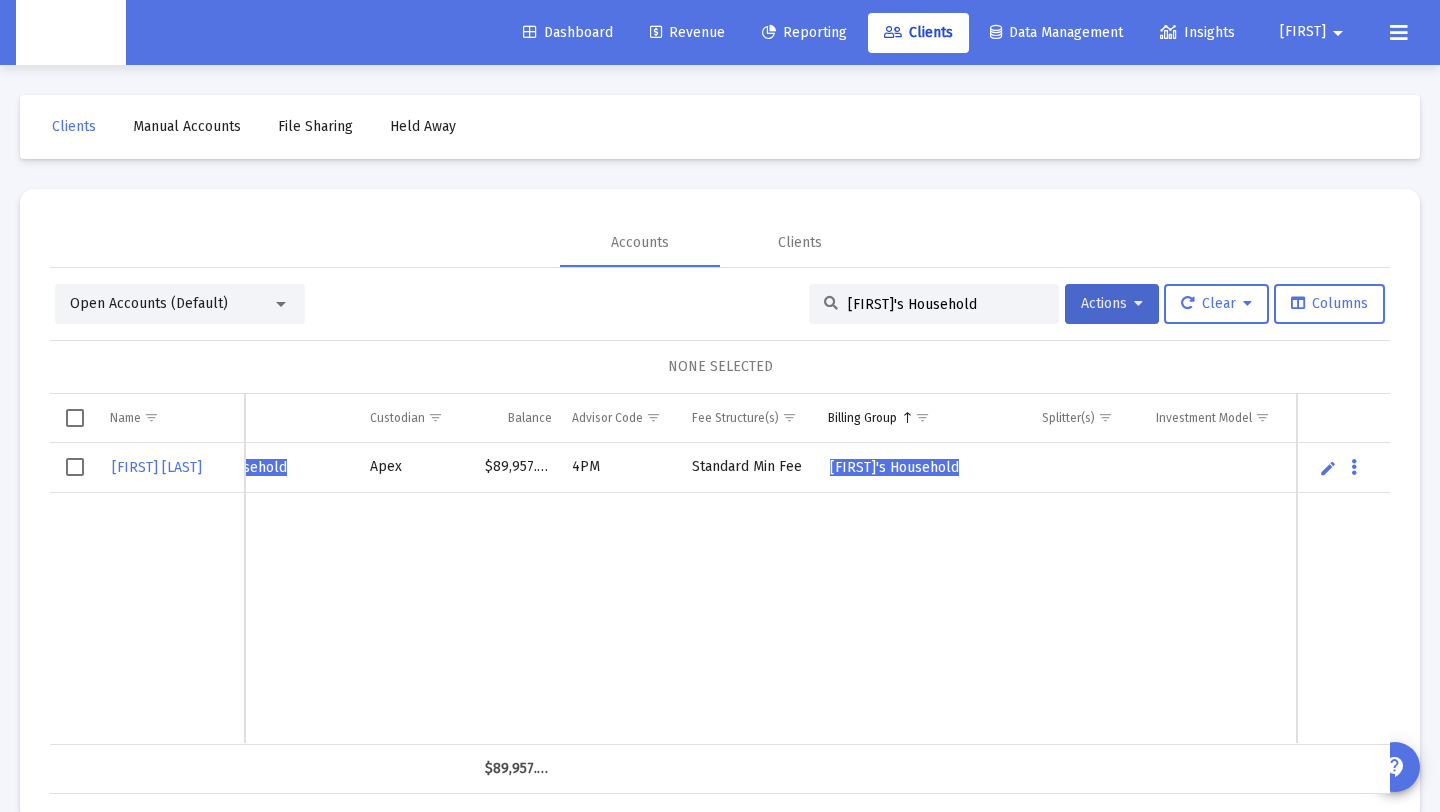 type on "Annette Boomer's Household" 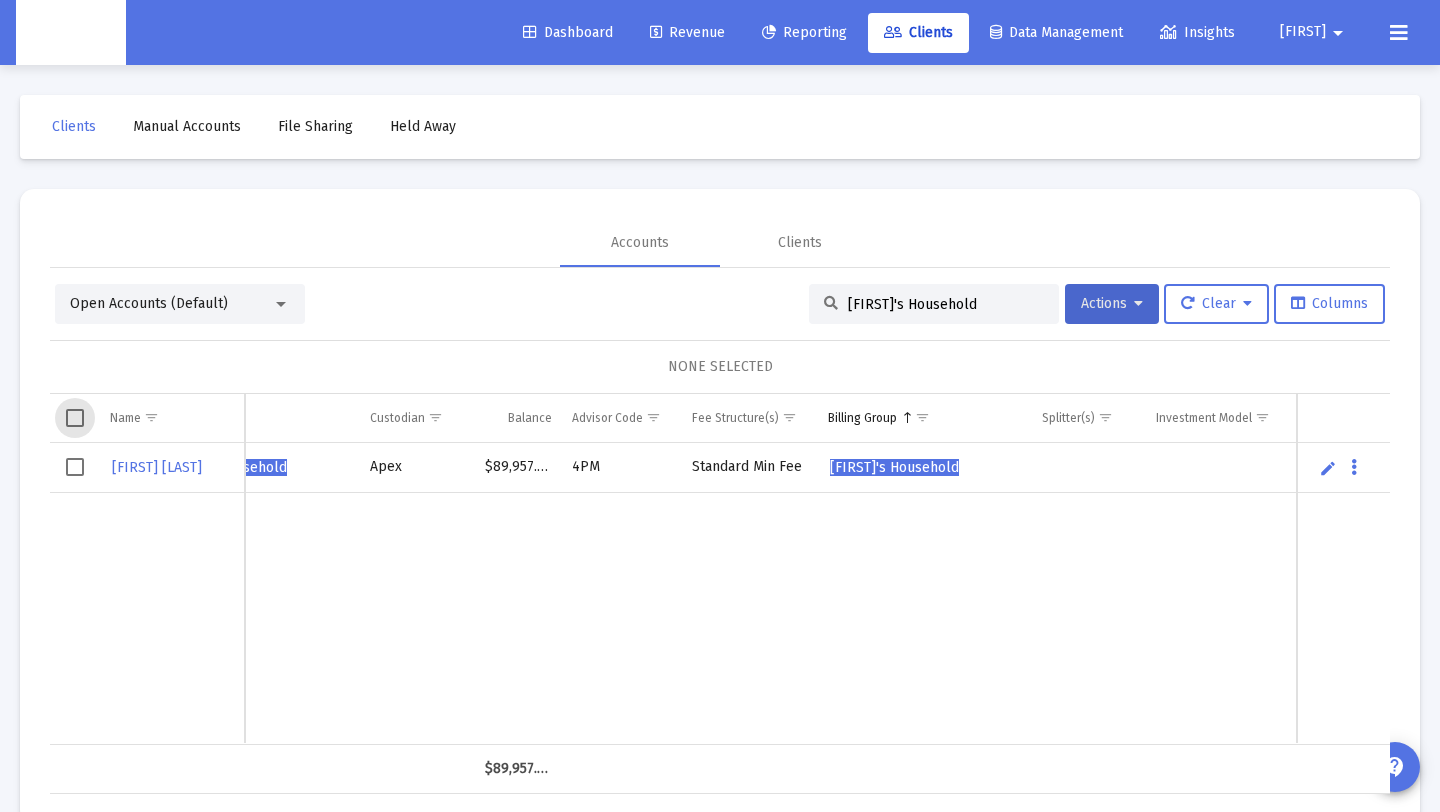 click at bounding box center [75, 418] 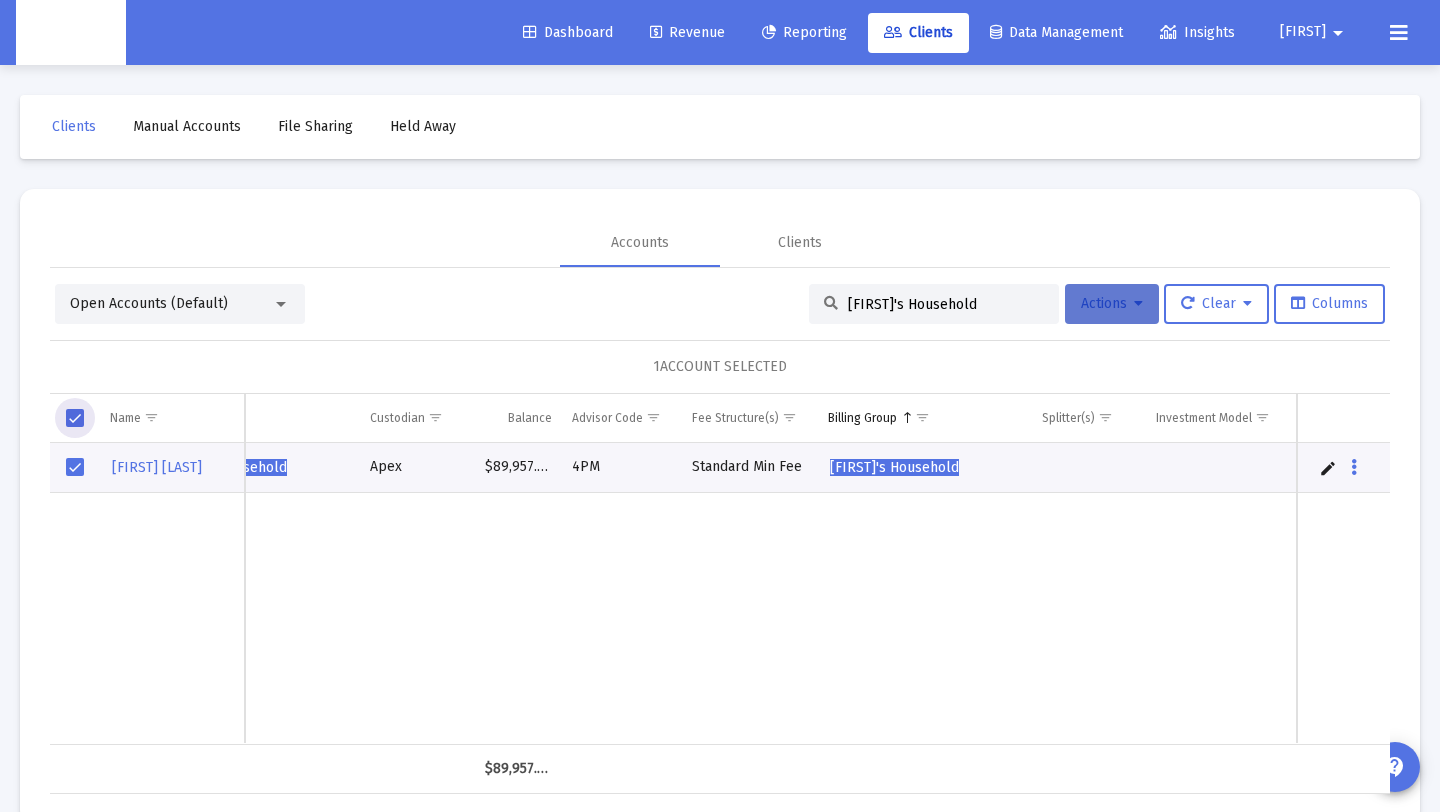 click on "Actions" at bounding box center (1112, 304) 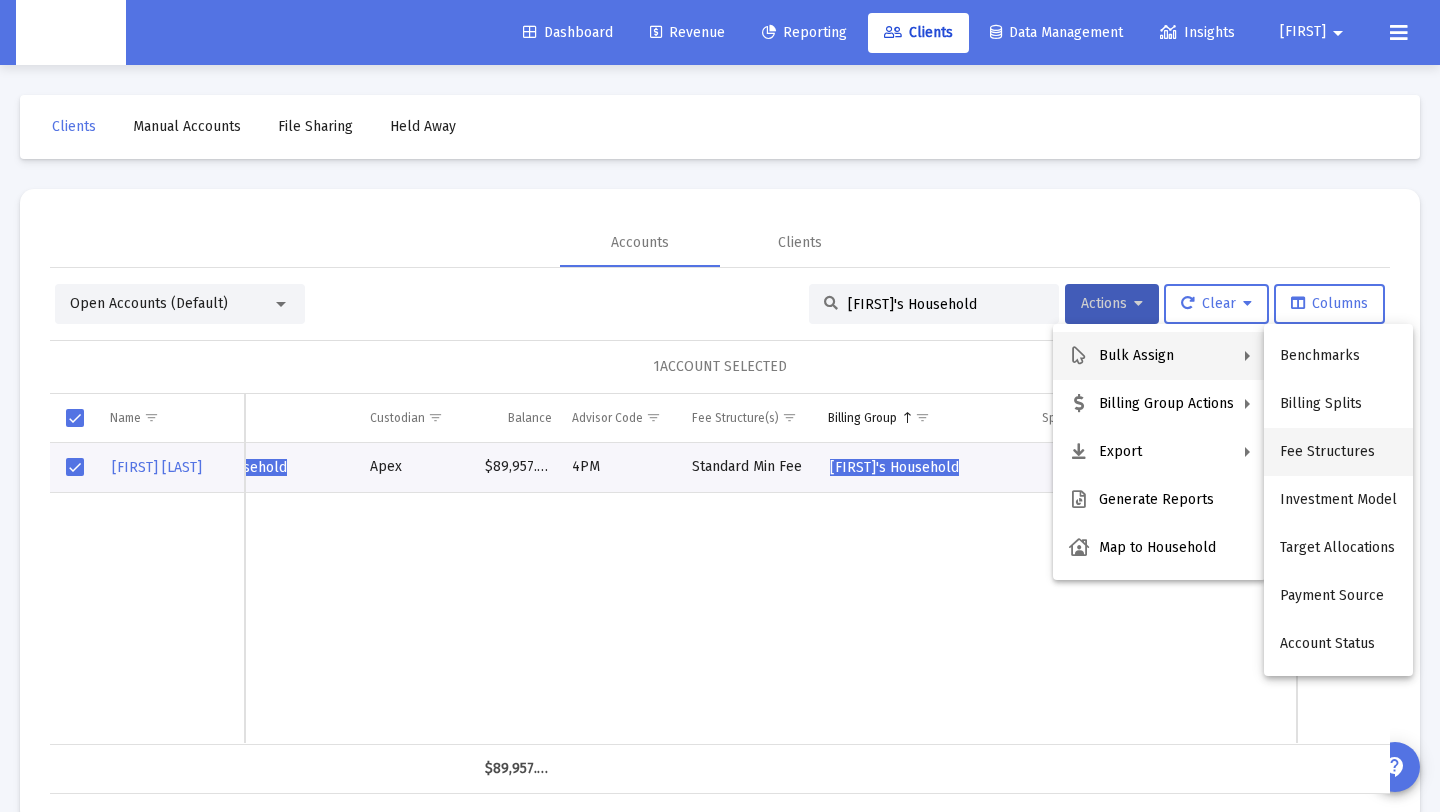 click on "Fee Structures" at bounding box center [1338, 452] 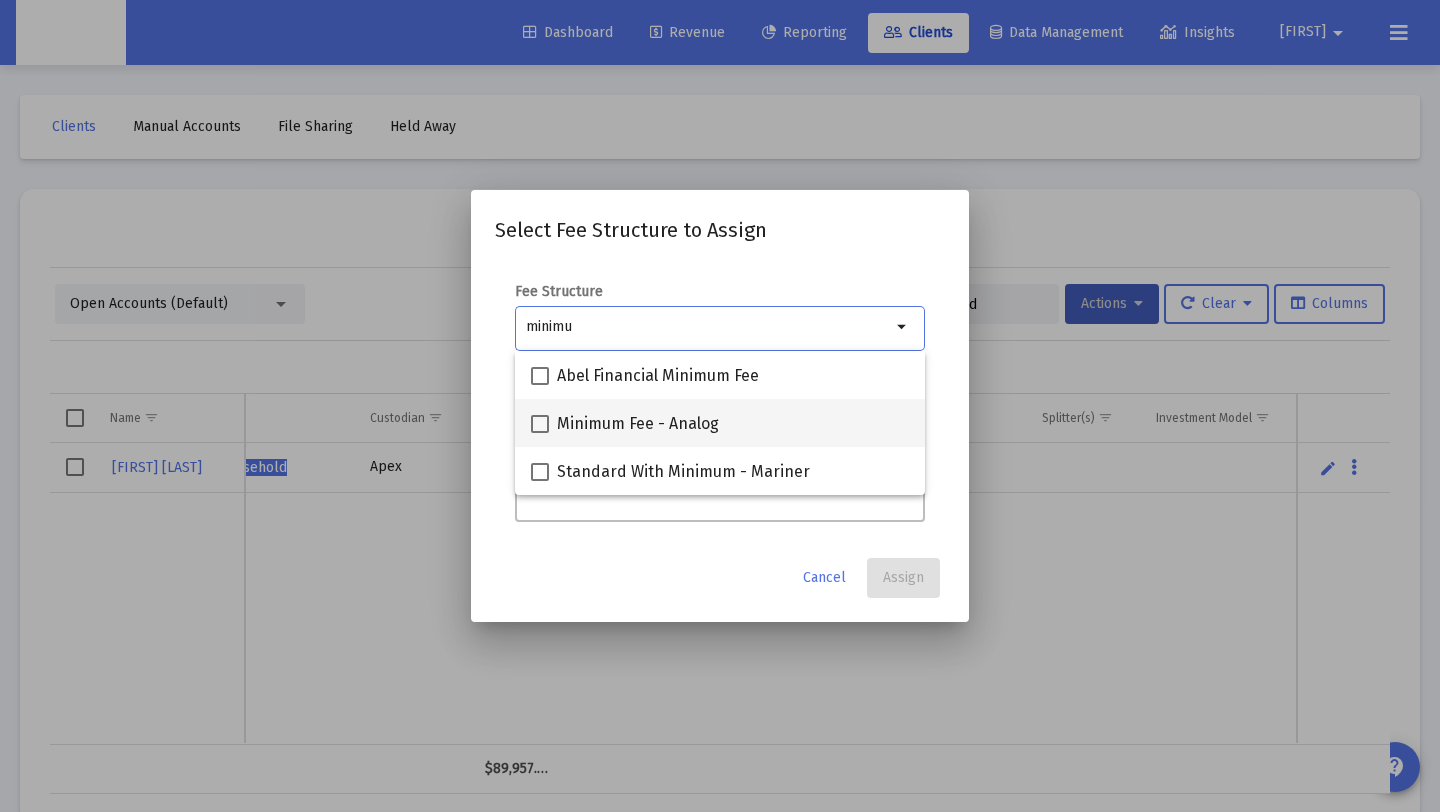 type on "minimu" 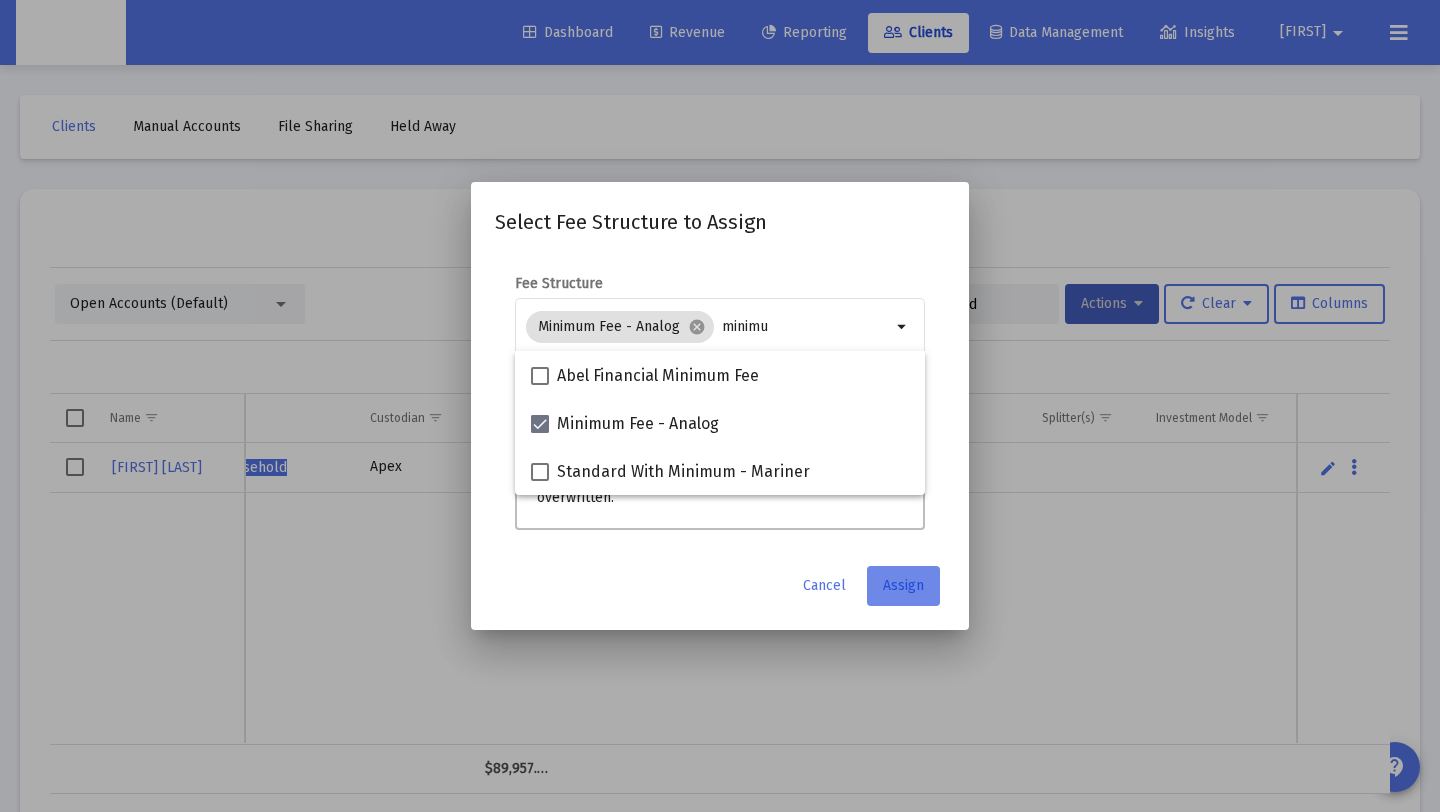 click on "Assign" at bounding box center [903, 585] 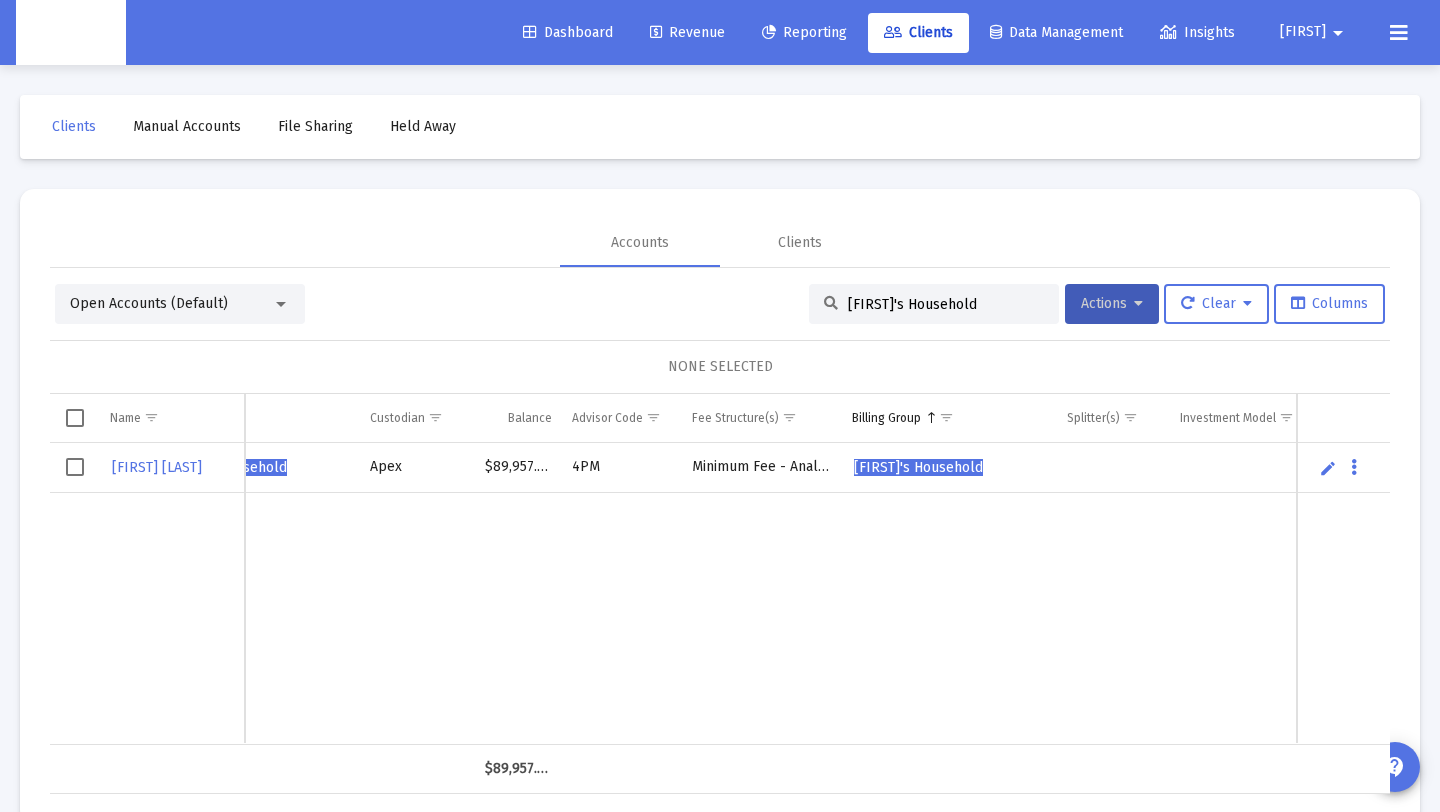 scroll, scrollTop: 0, scrollLeft: 425, axis: horizontal 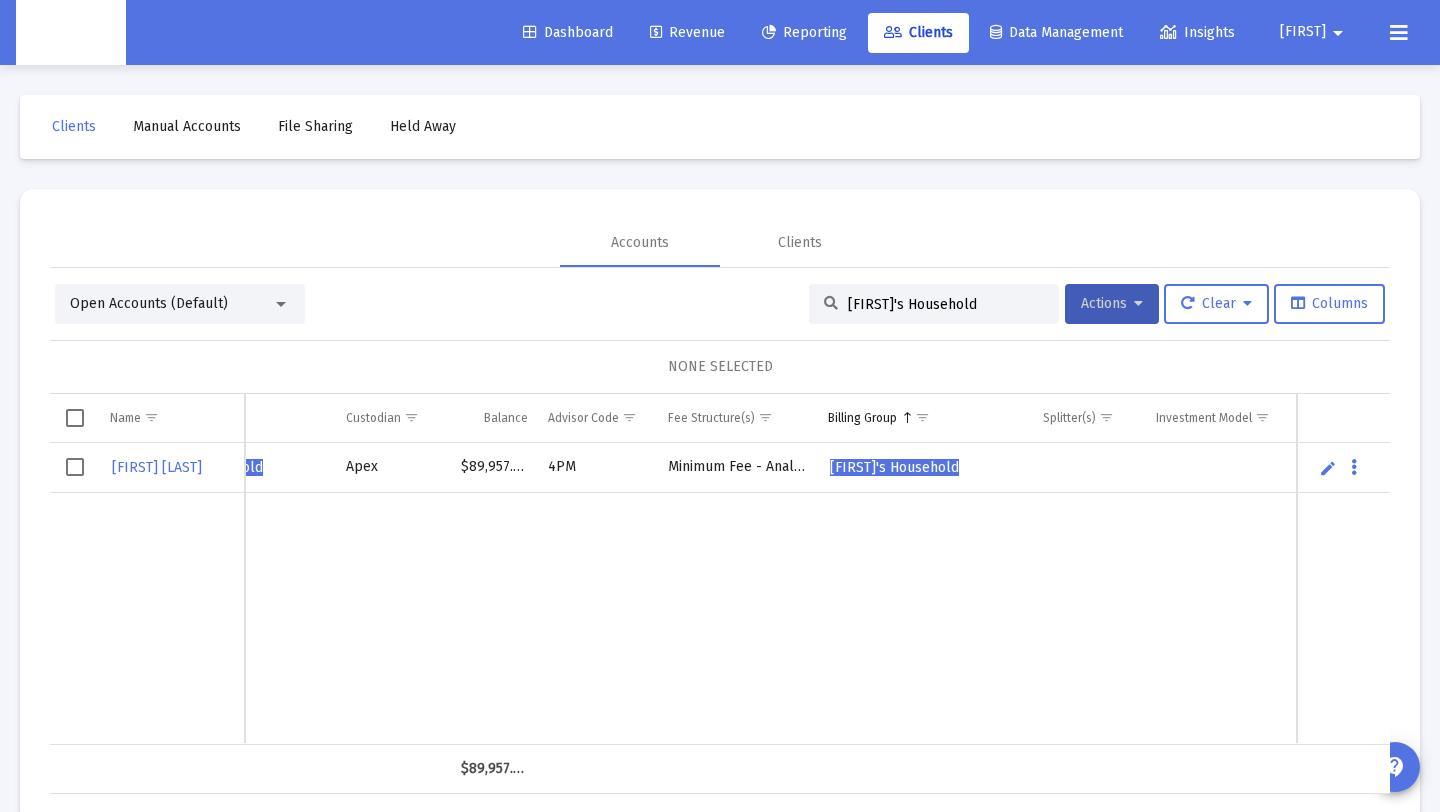 click on "Revenue" 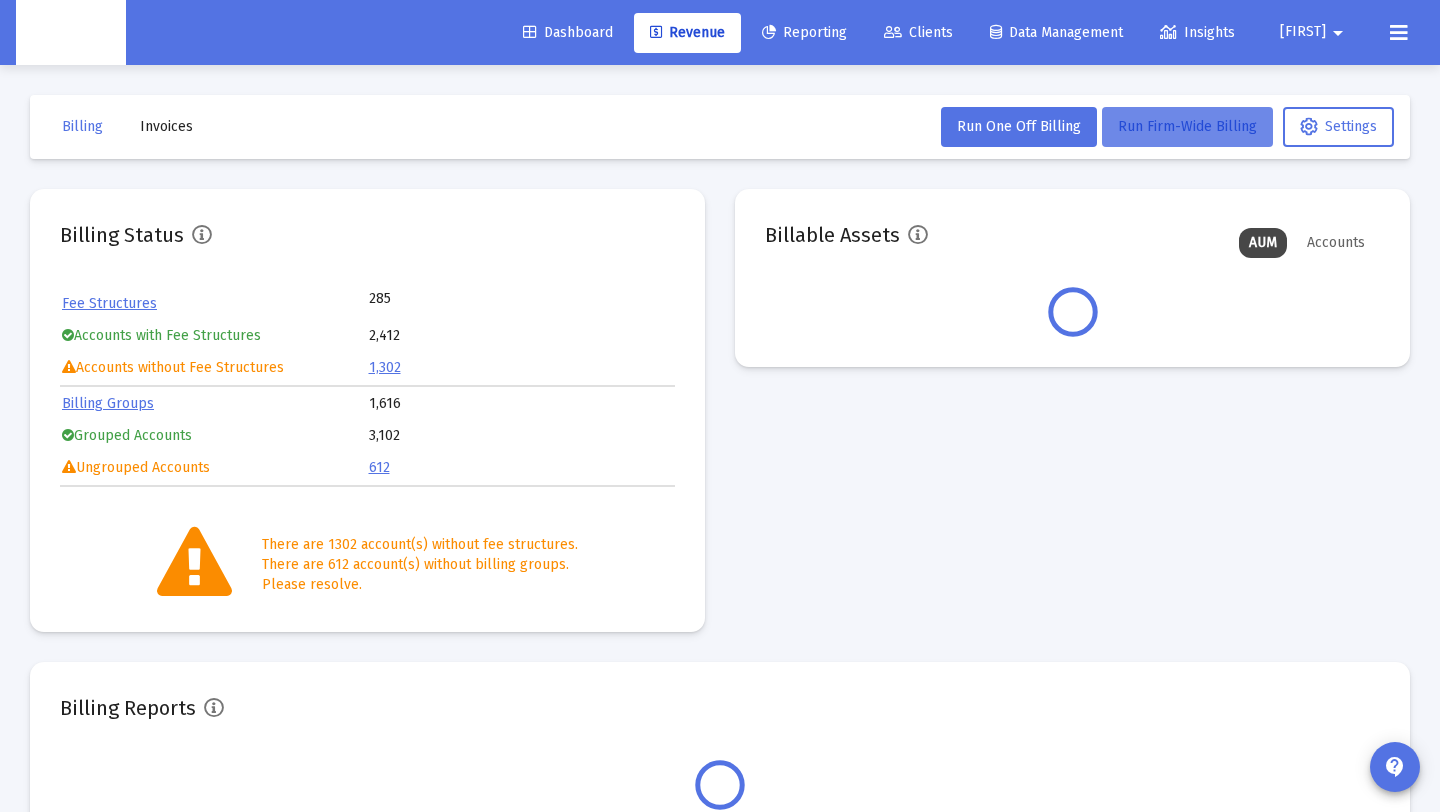 click on "Run Firm-Wide Billing" 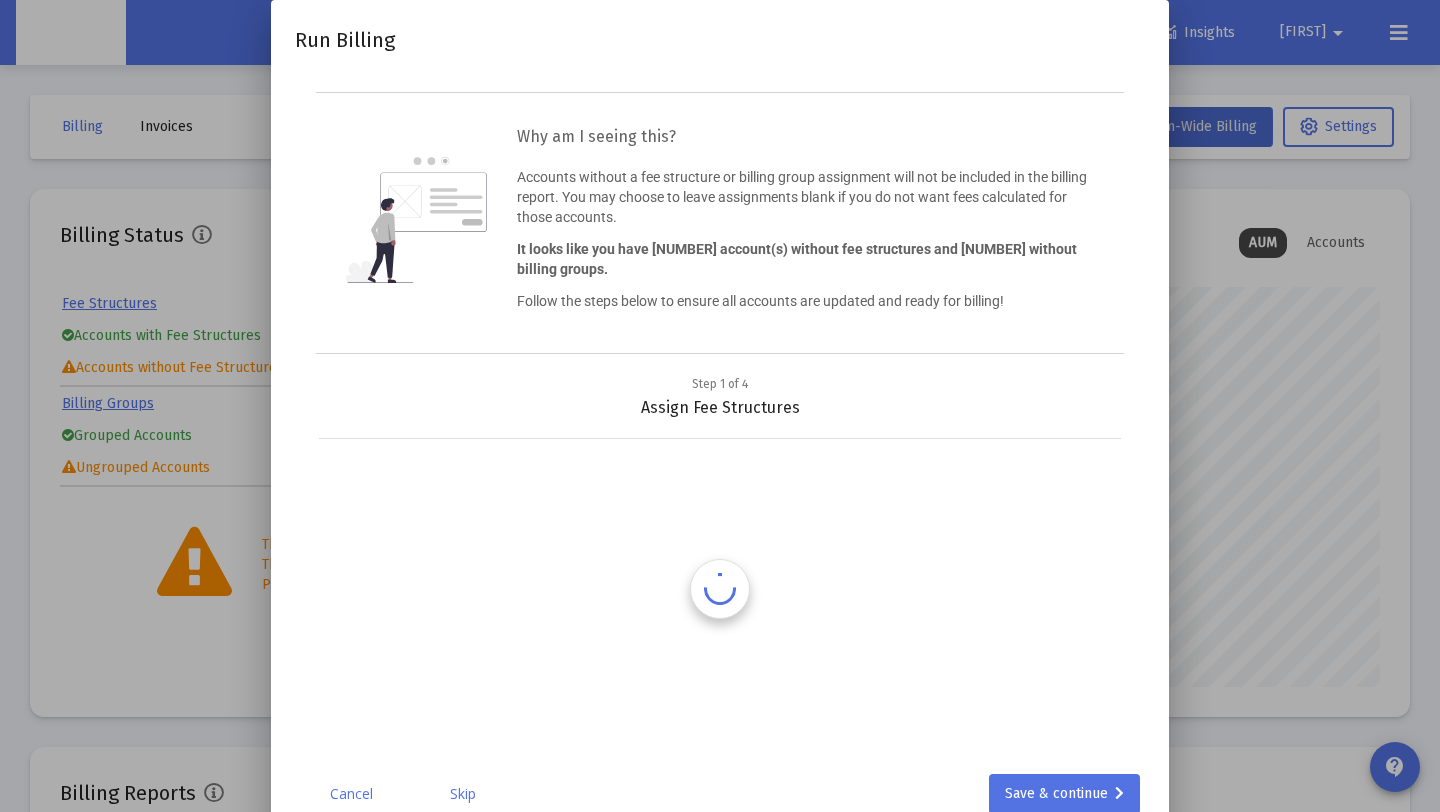 scroll, scrollTop: 999600, scrollLeft: 999385, axis: both 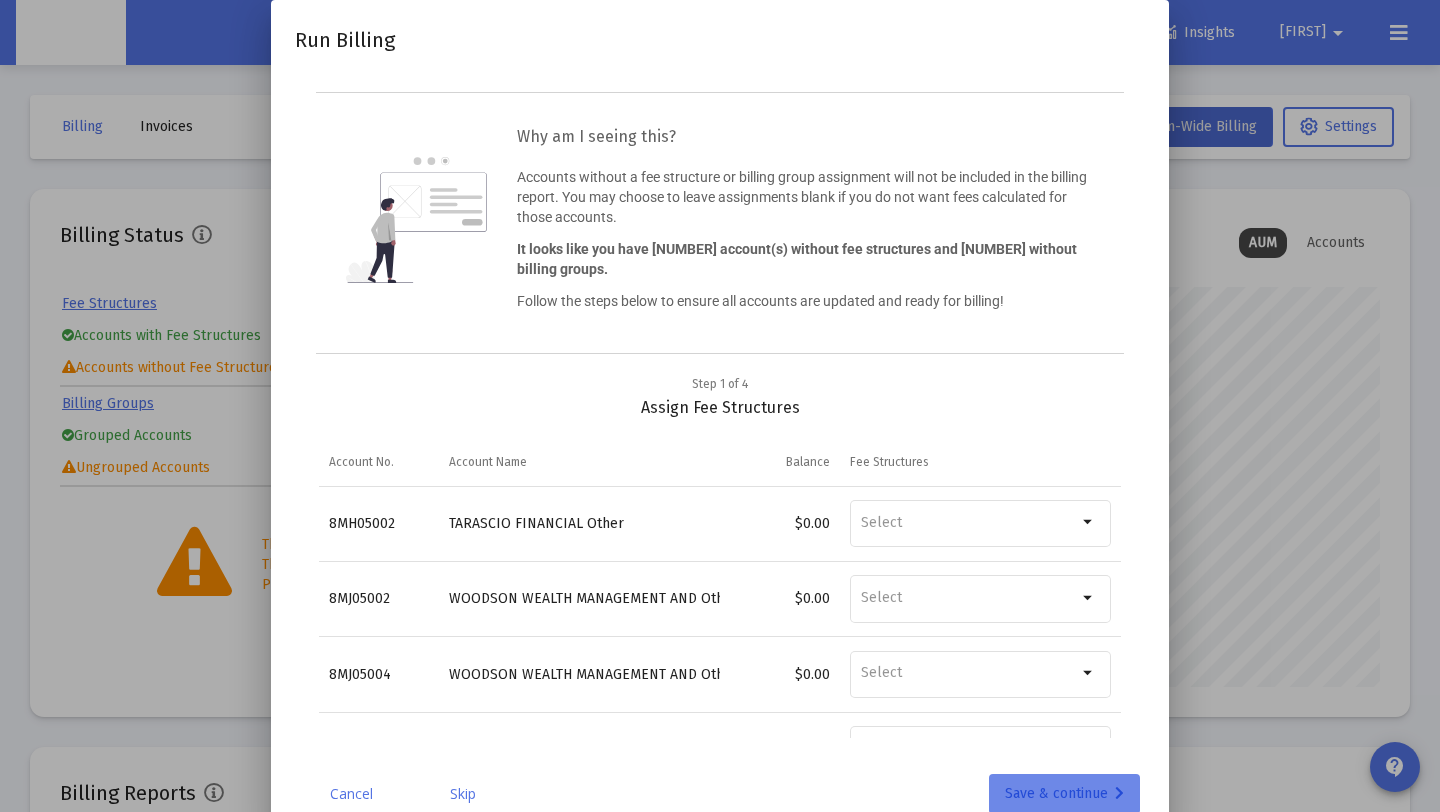 click on "Save & continue" at bounding box center (1064, 794) 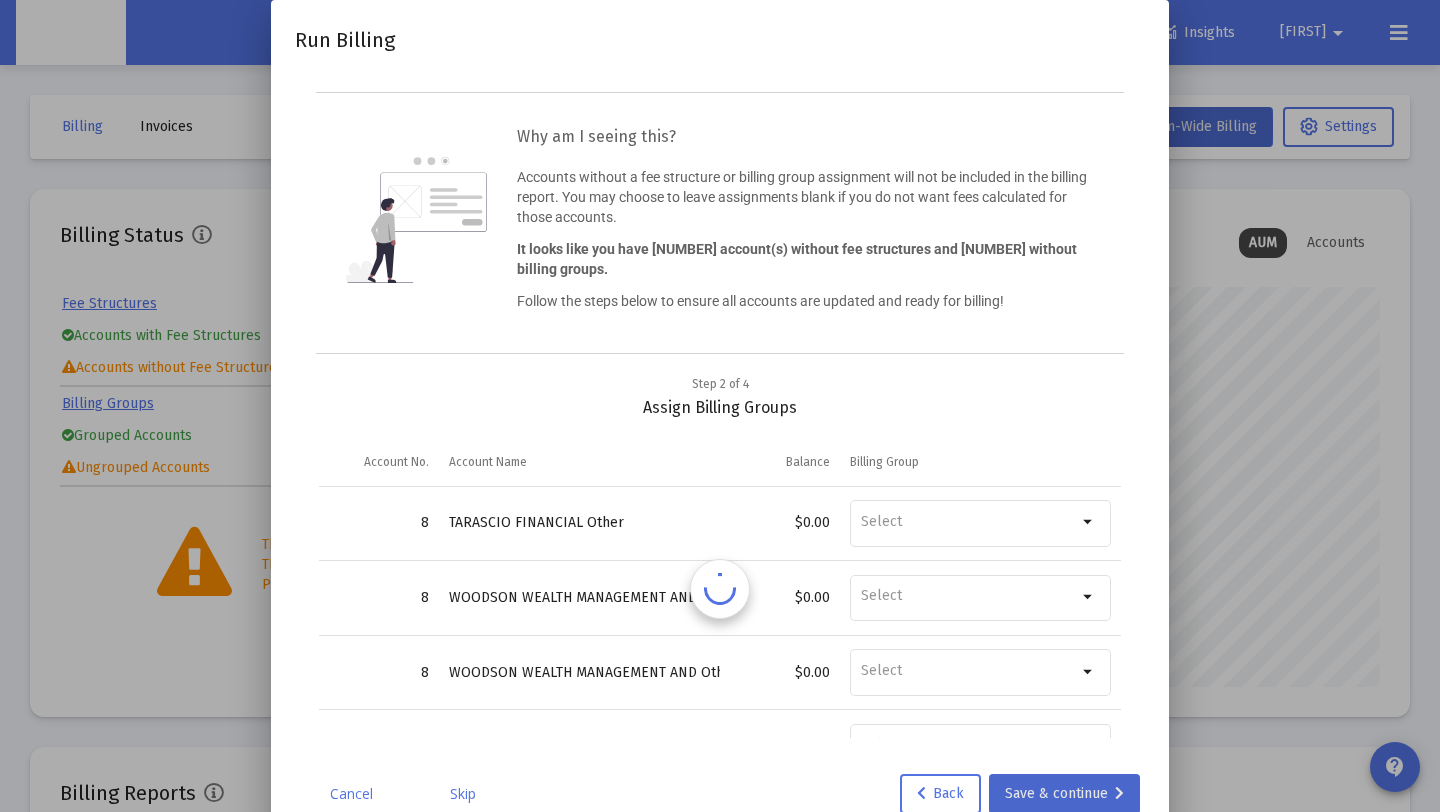 click on "Save & continue" at bounding box center [1064, 794] 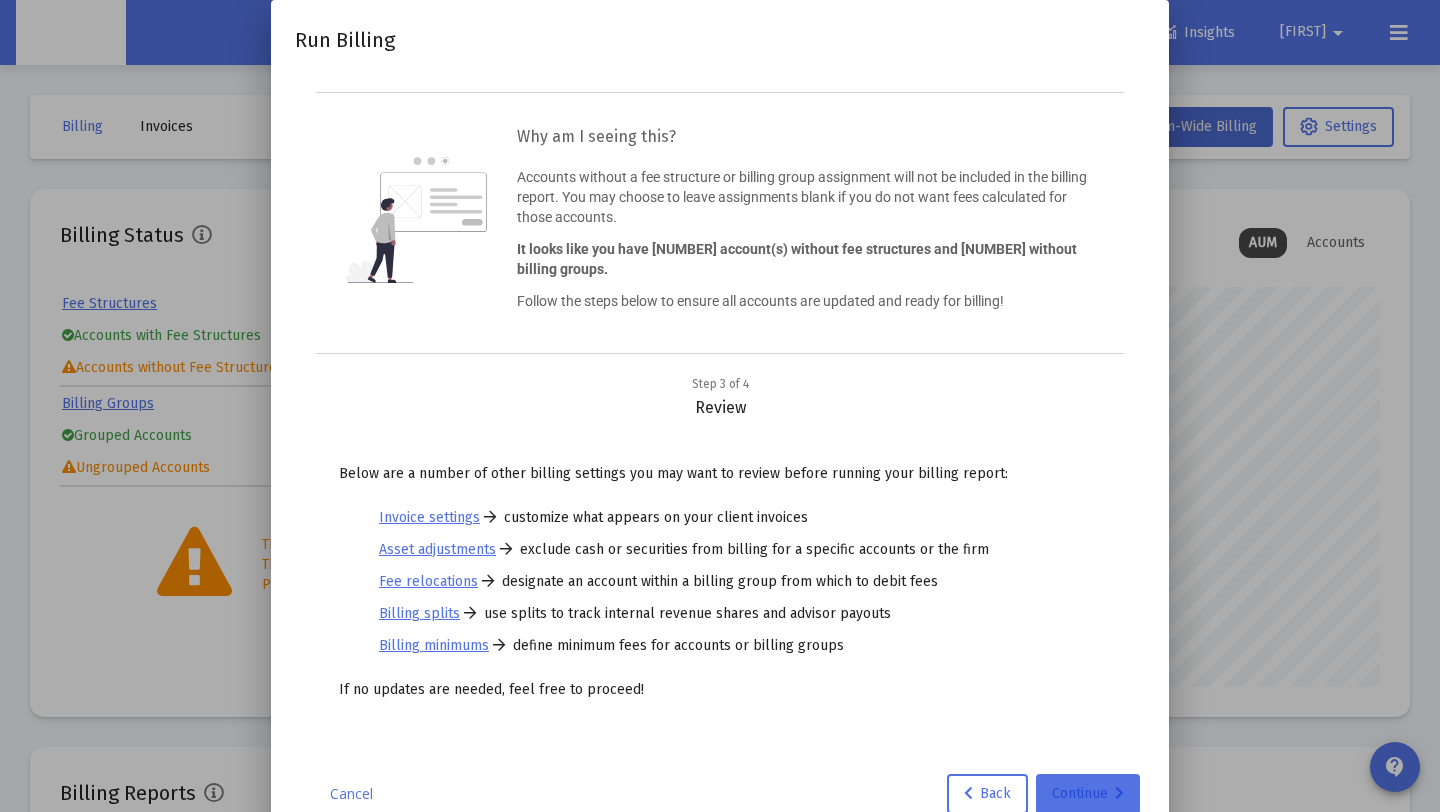 click on "Continue" at bounding box center (1088, 794) 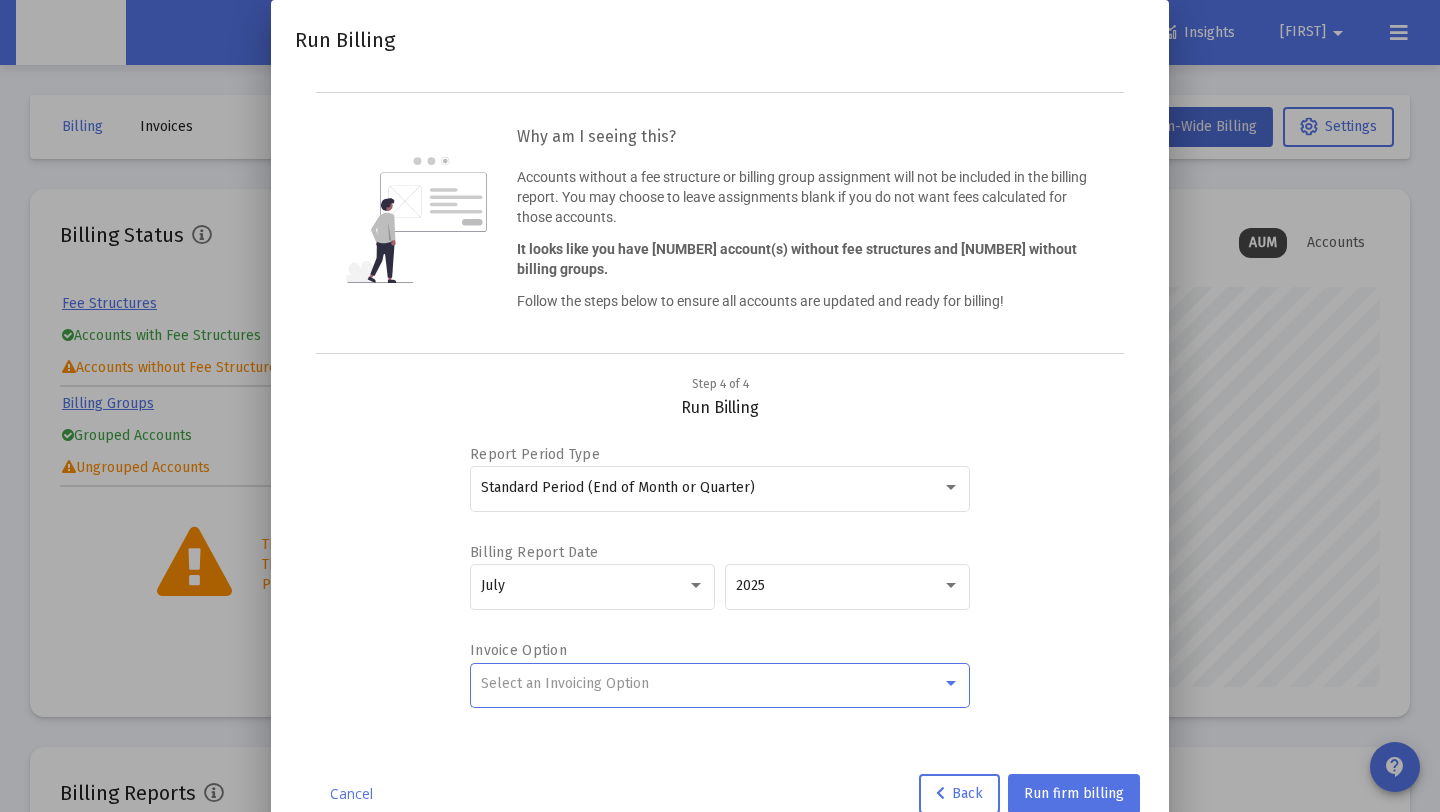 click on "Select an Invoicing Option" at bounding box center [711, 684] 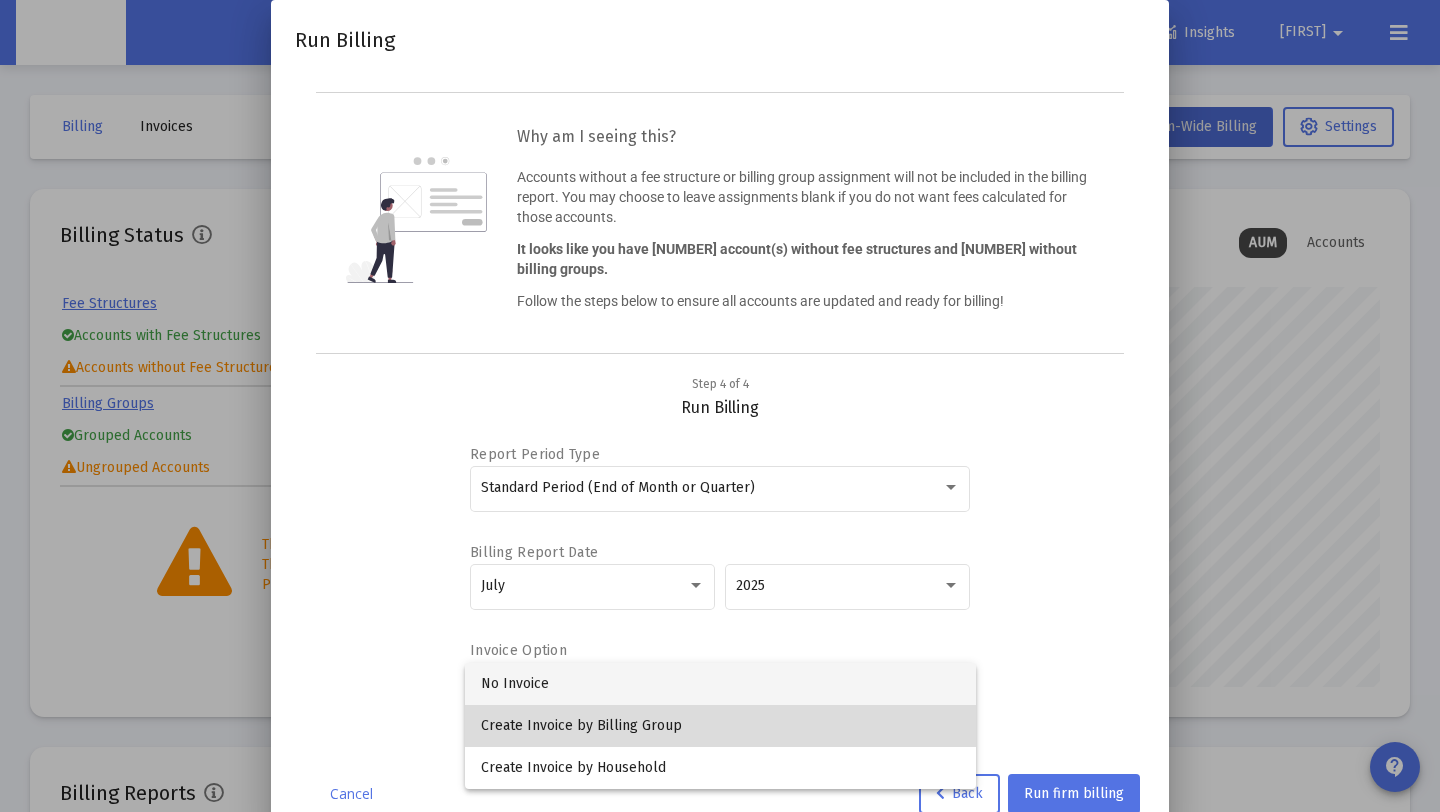 click on "Create Invoice by Billing Group" at bounding box center (720, 726) 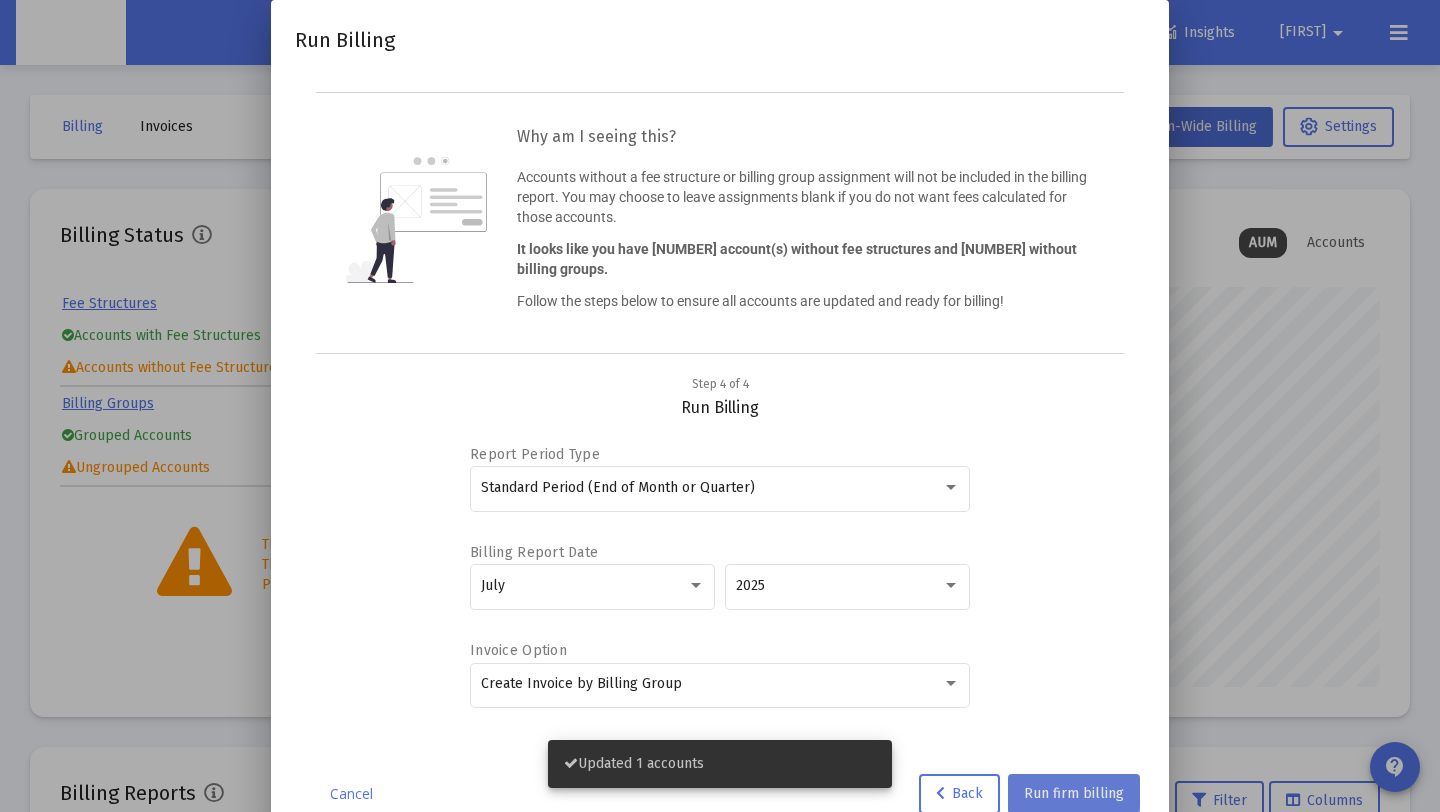 click on "Run firm billing" at bounding box center [1074, 793] 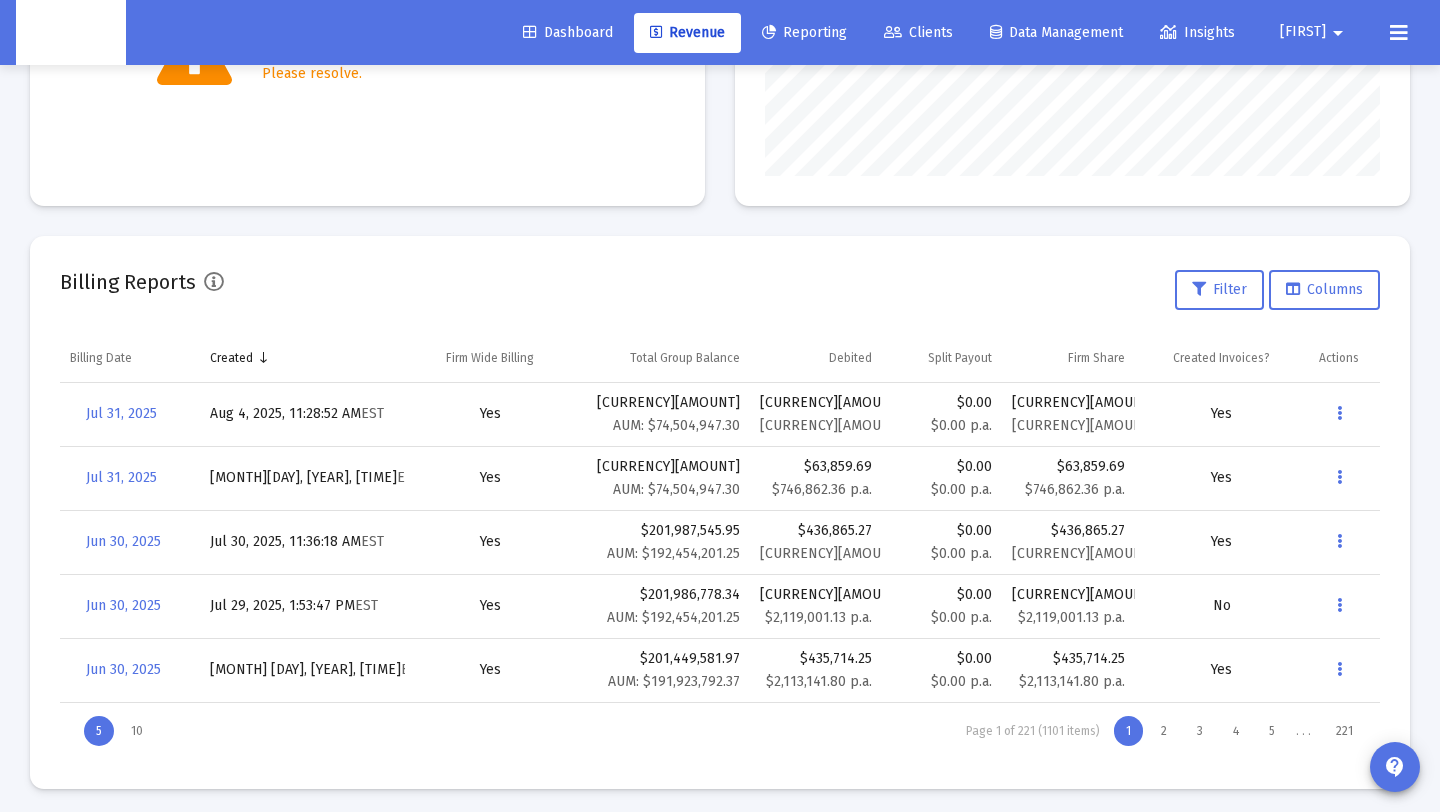 scroll, scrollTop: 517, scrollLeft: 0, axis: vertical 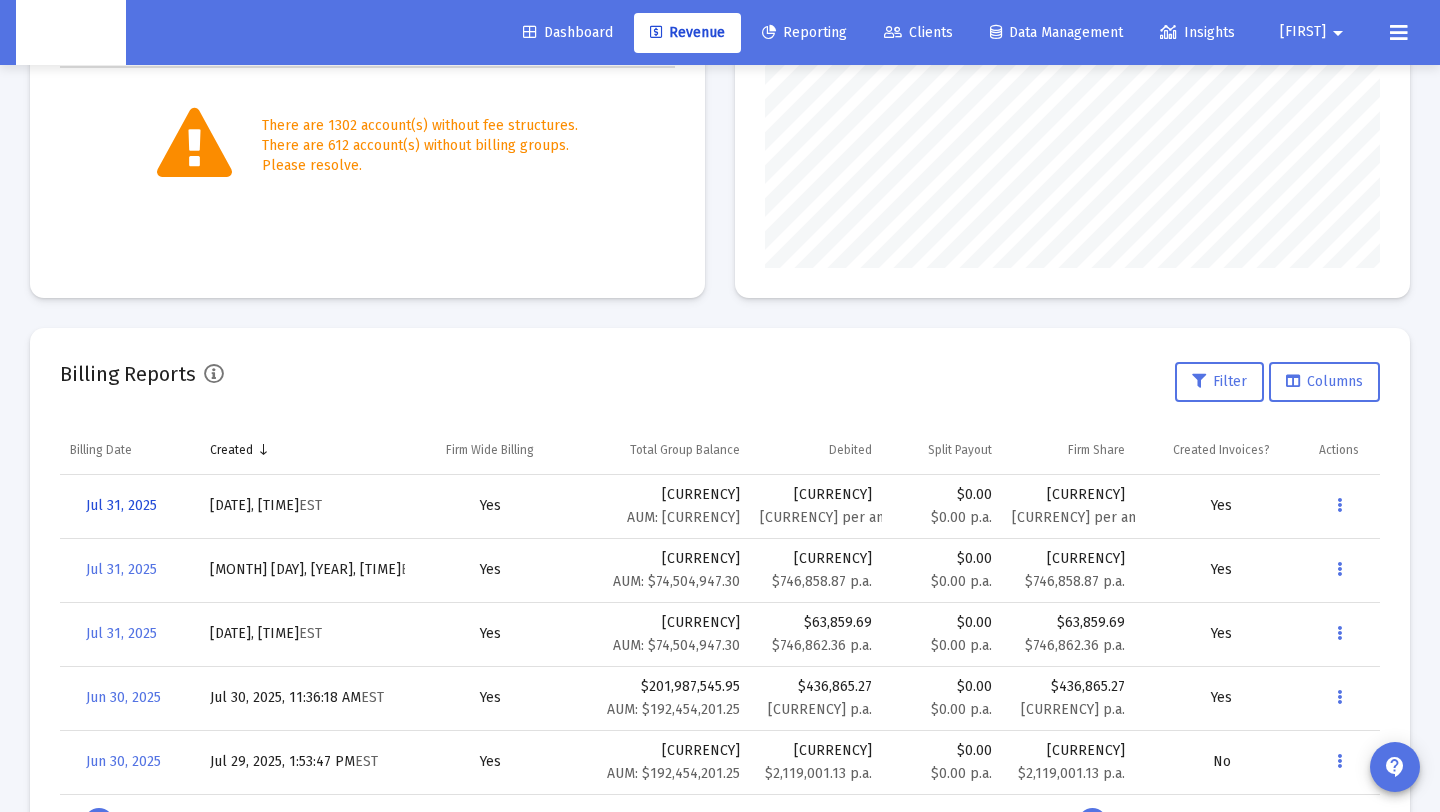 click on "Jul 31, 2025" at bounding box center [121, 505] 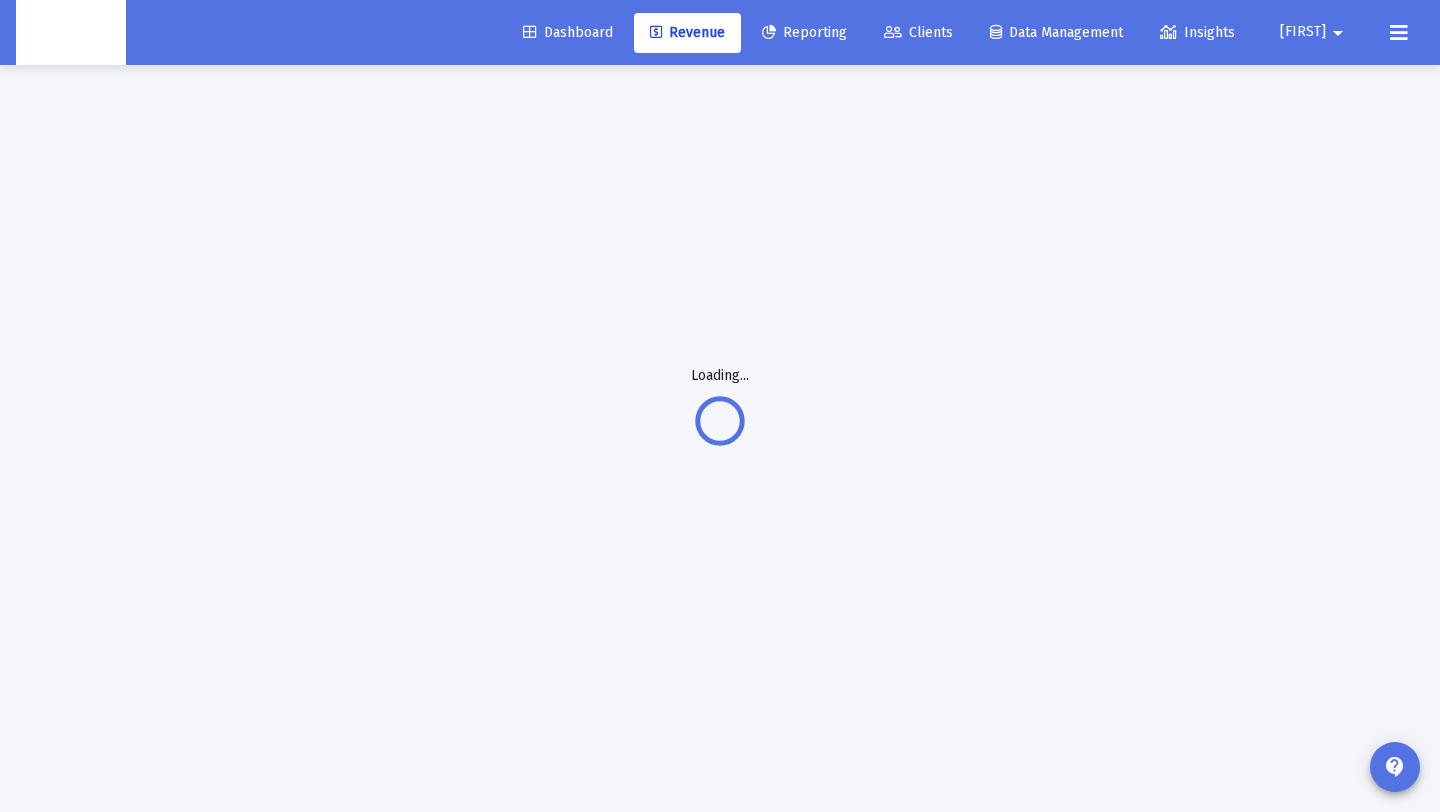 scroll, scrollTop: 65, scrollLeft: 0, axis: vertical 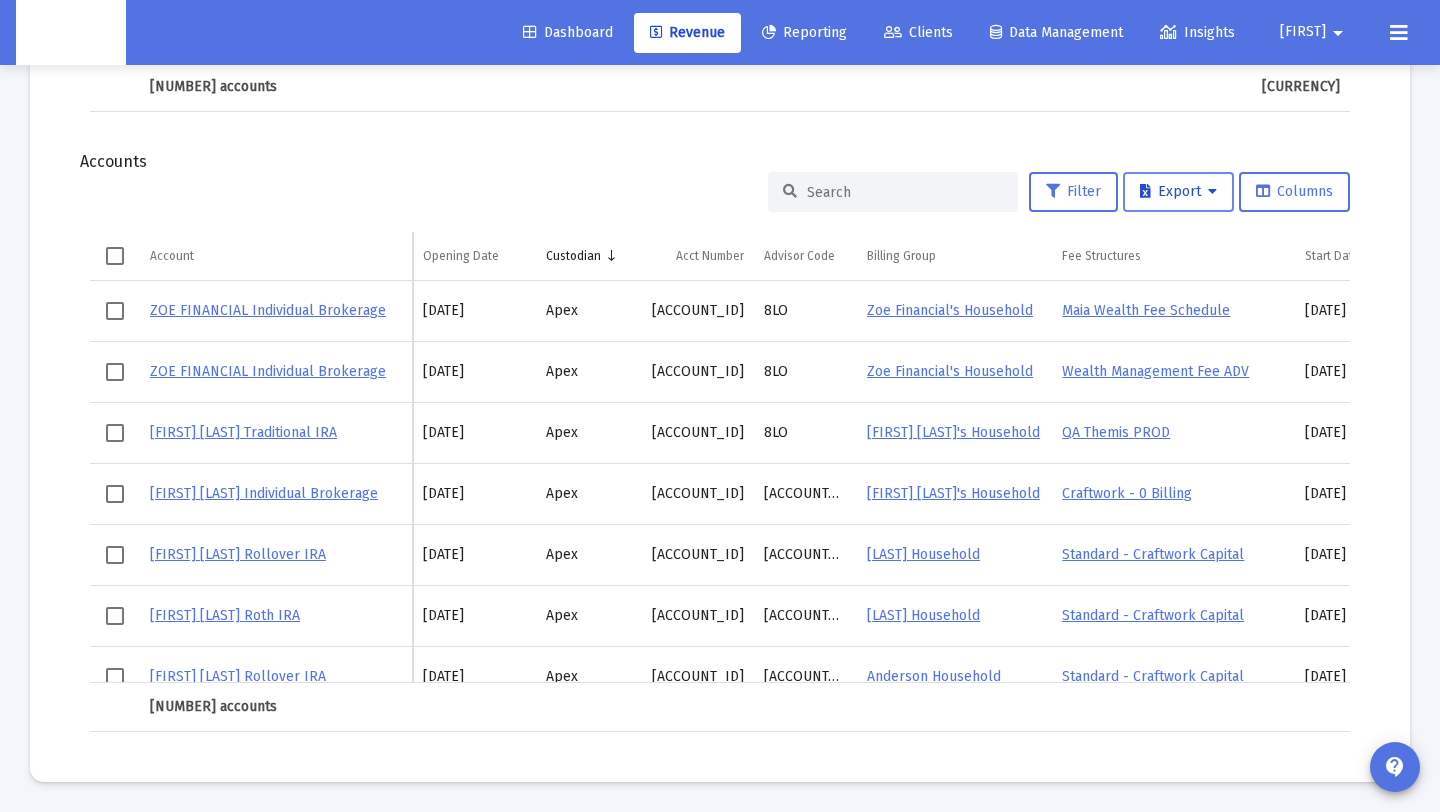 click on "Export" 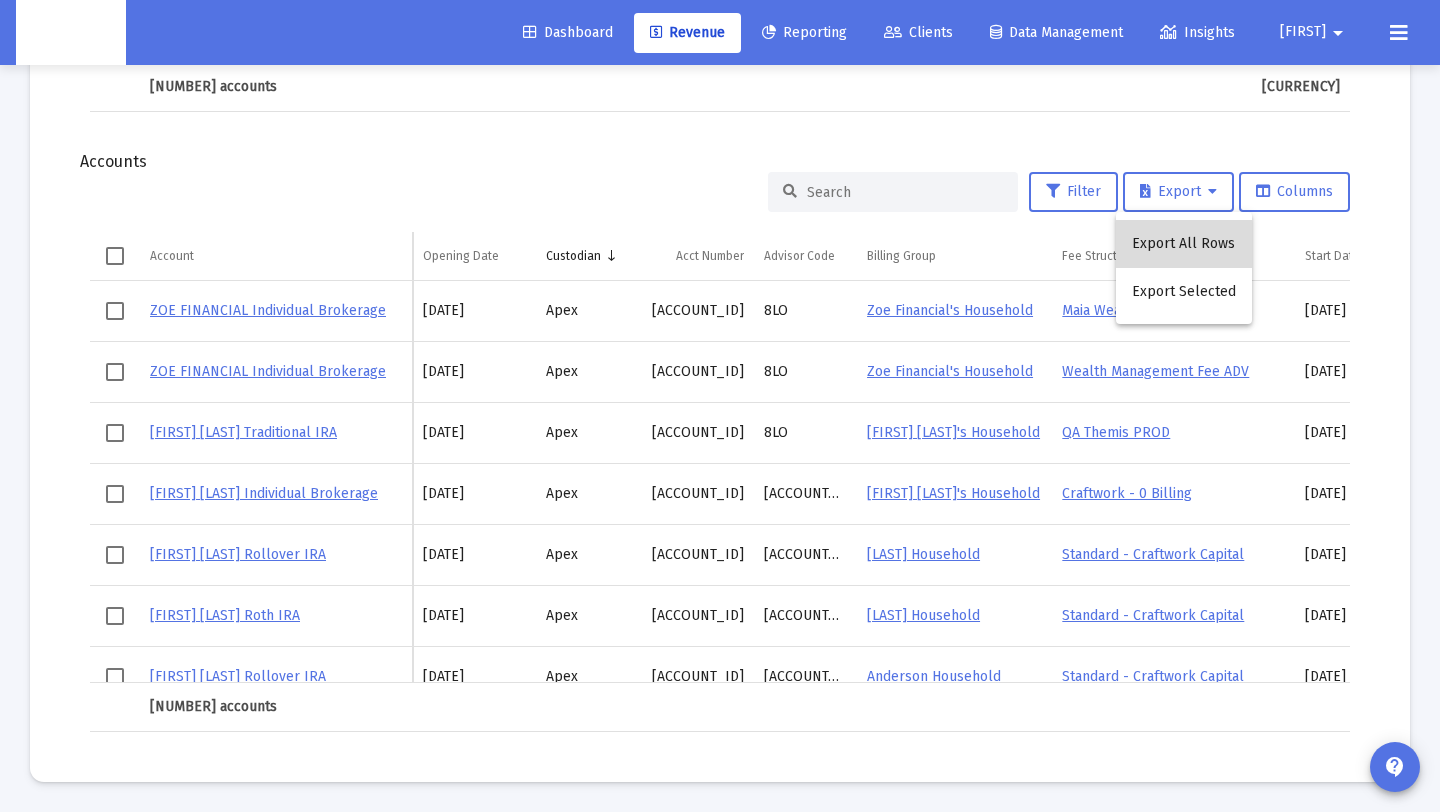 click on "Export All Rows" at bounding box center [1184, 244] 